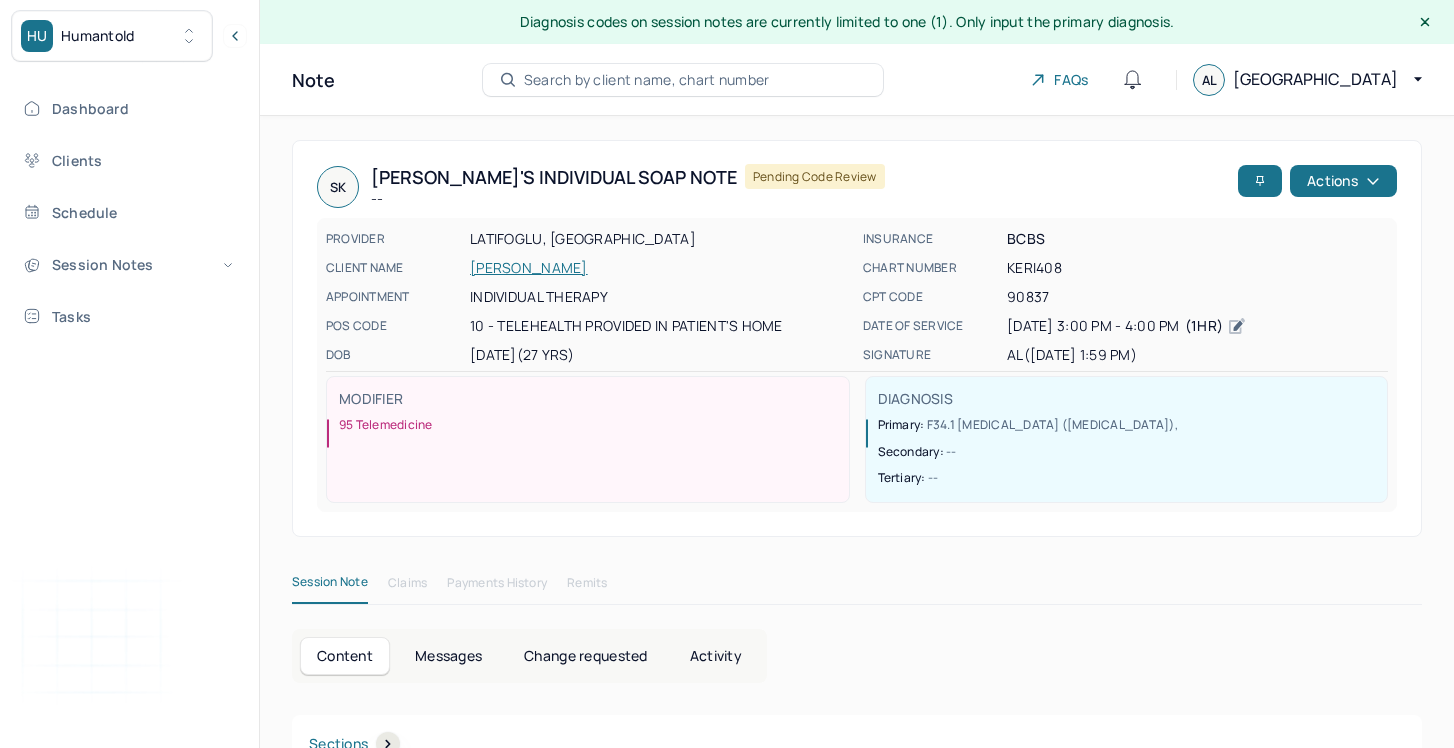 scroll, scrollTop: 36, scrollLeft: 0, axis: vertical 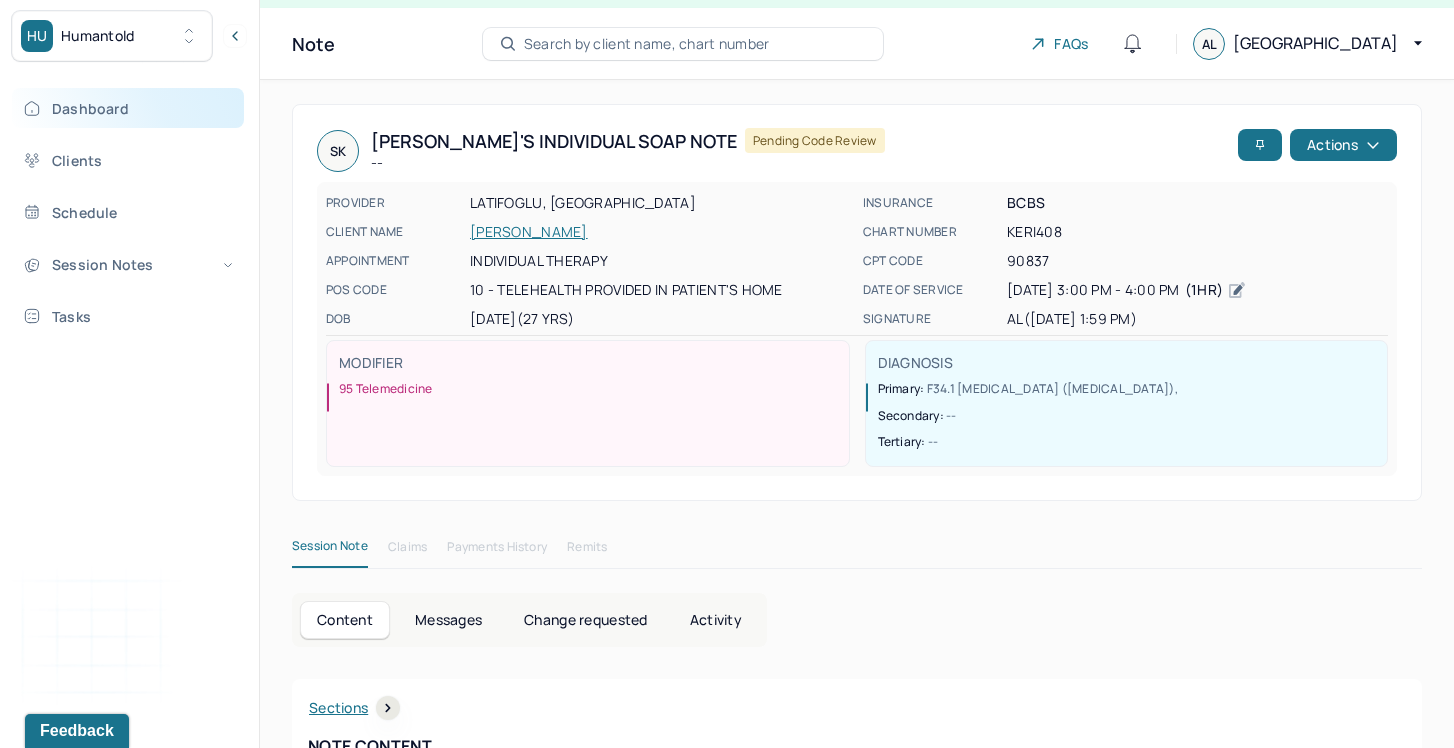 click on "Dashboard" at bounding box center [128, 108] 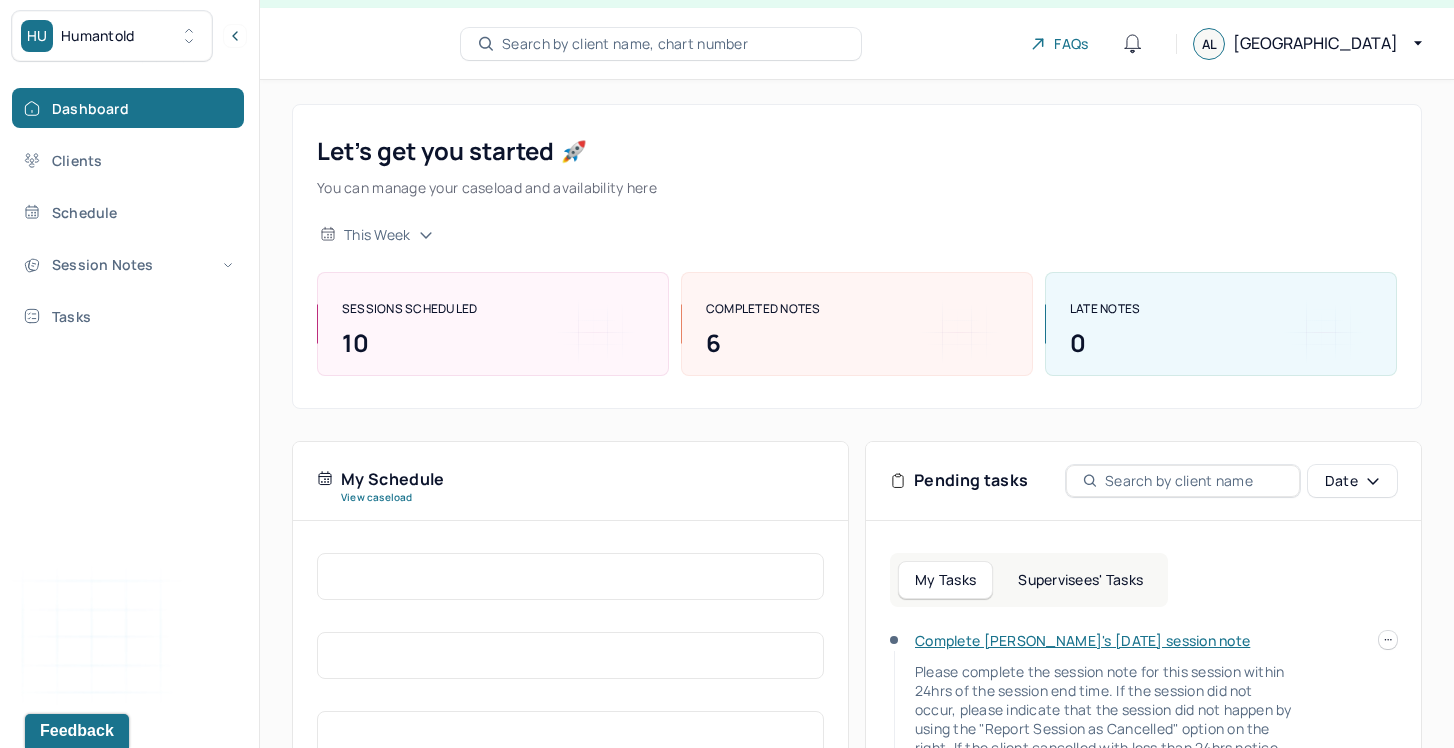 click on "Complete [PERSON_NAME]'s [DATE] session note" at bounding box center [1082, 640] 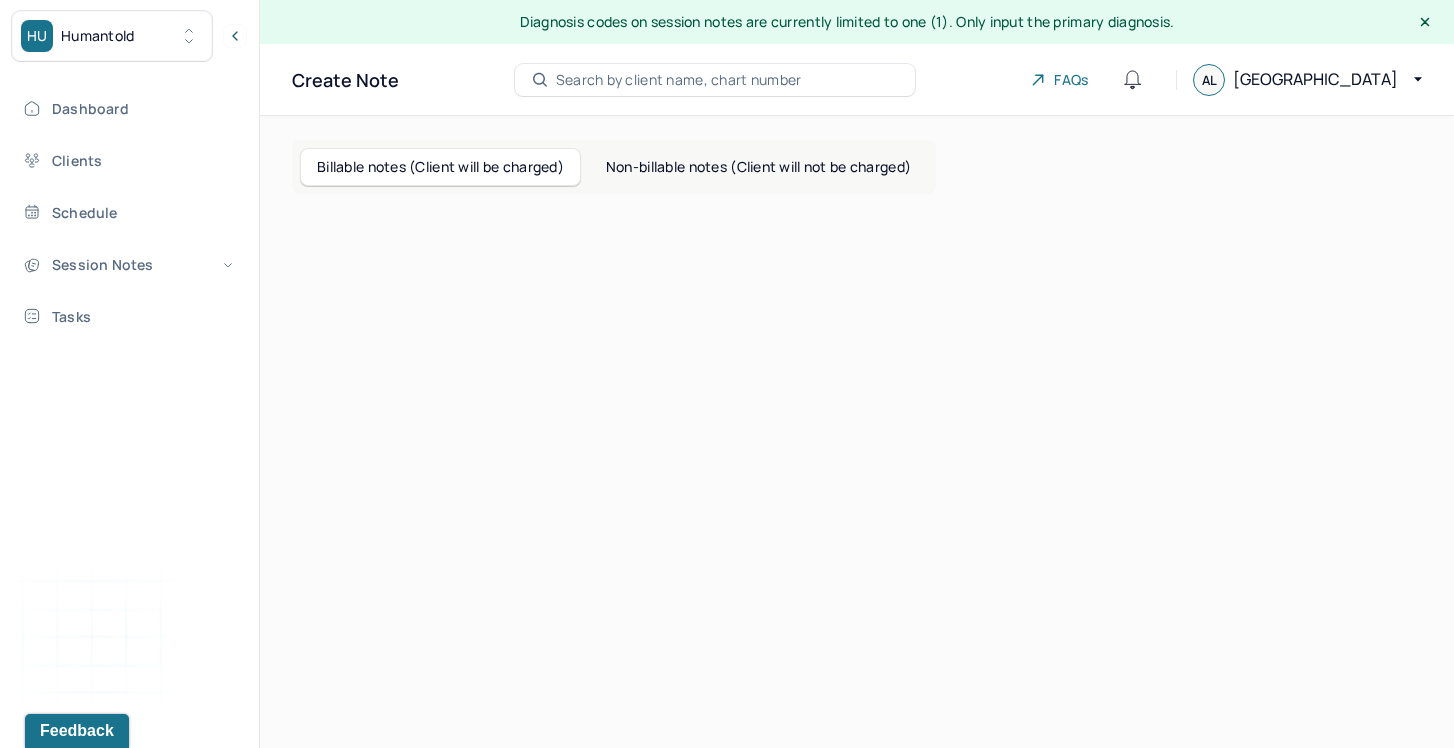 scroll, scrollTop: 0, scrollLeft: 0, axis: both 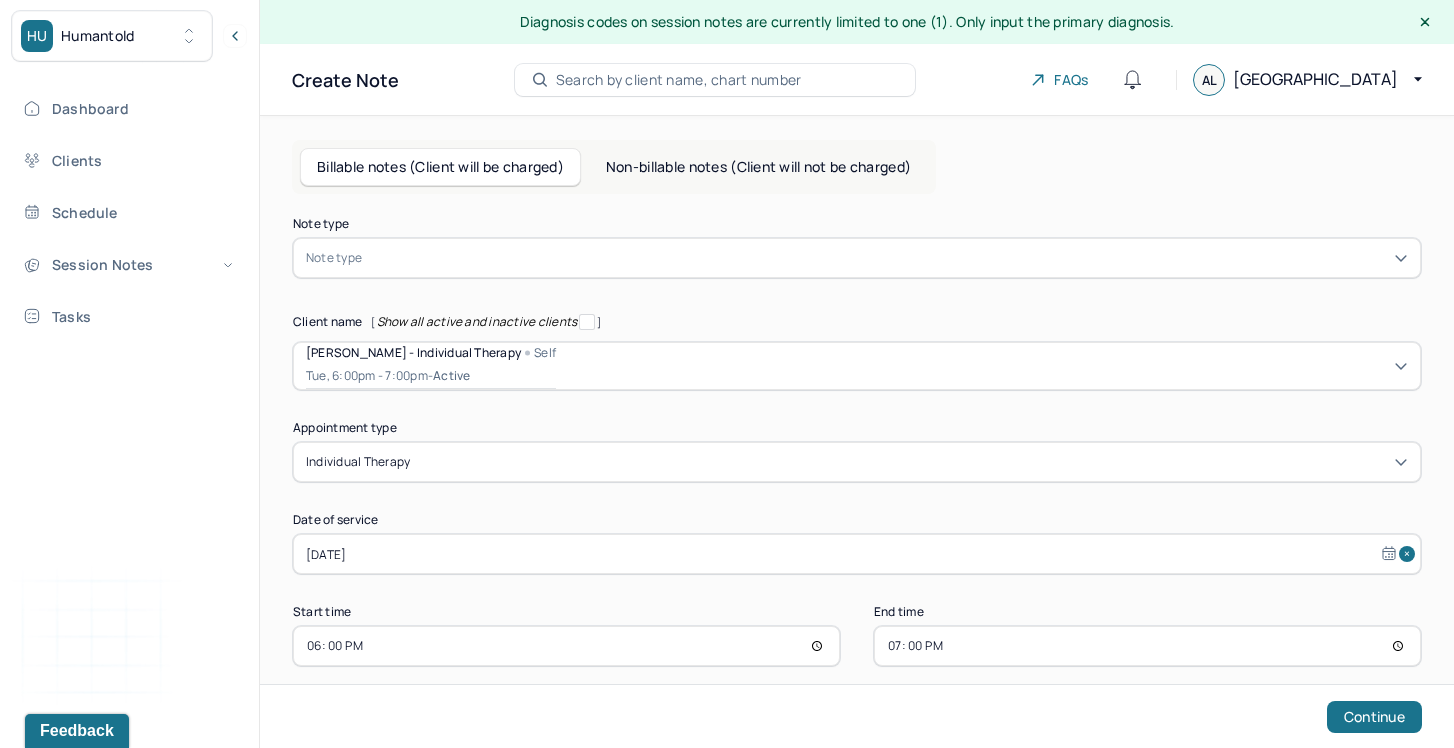 click at bounding box center [887, 258] 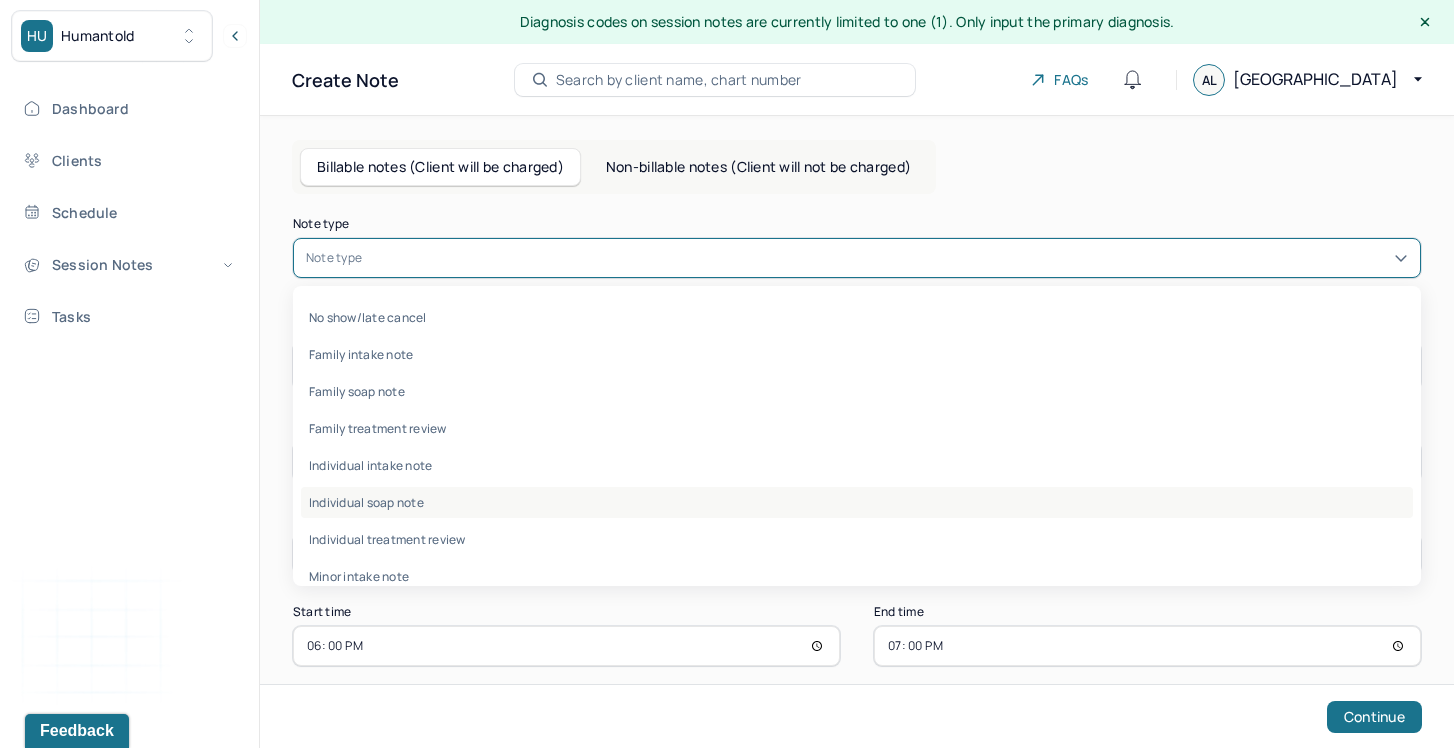 click on "Individual soap note" at bounding box center (857, 502) 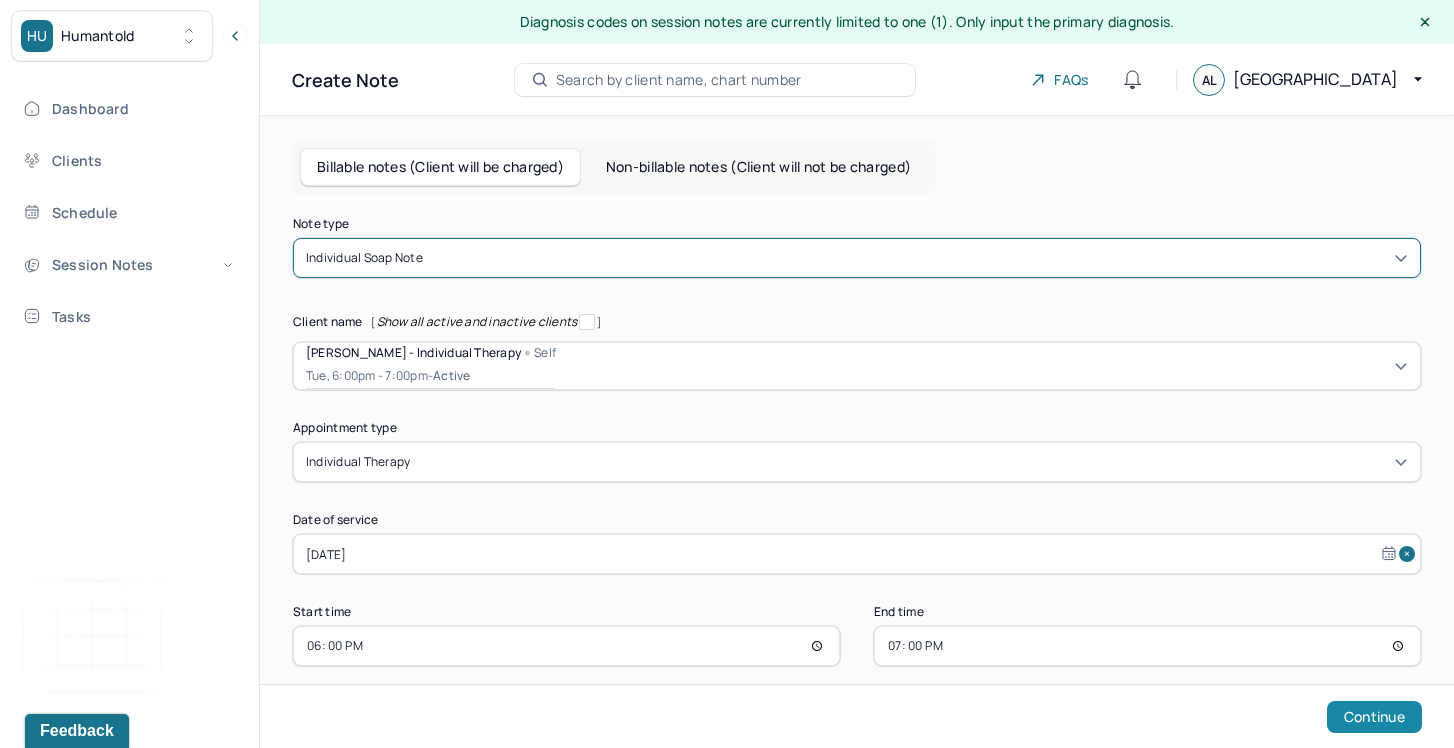 click on "Continue" at bounding box center (1374, 717) 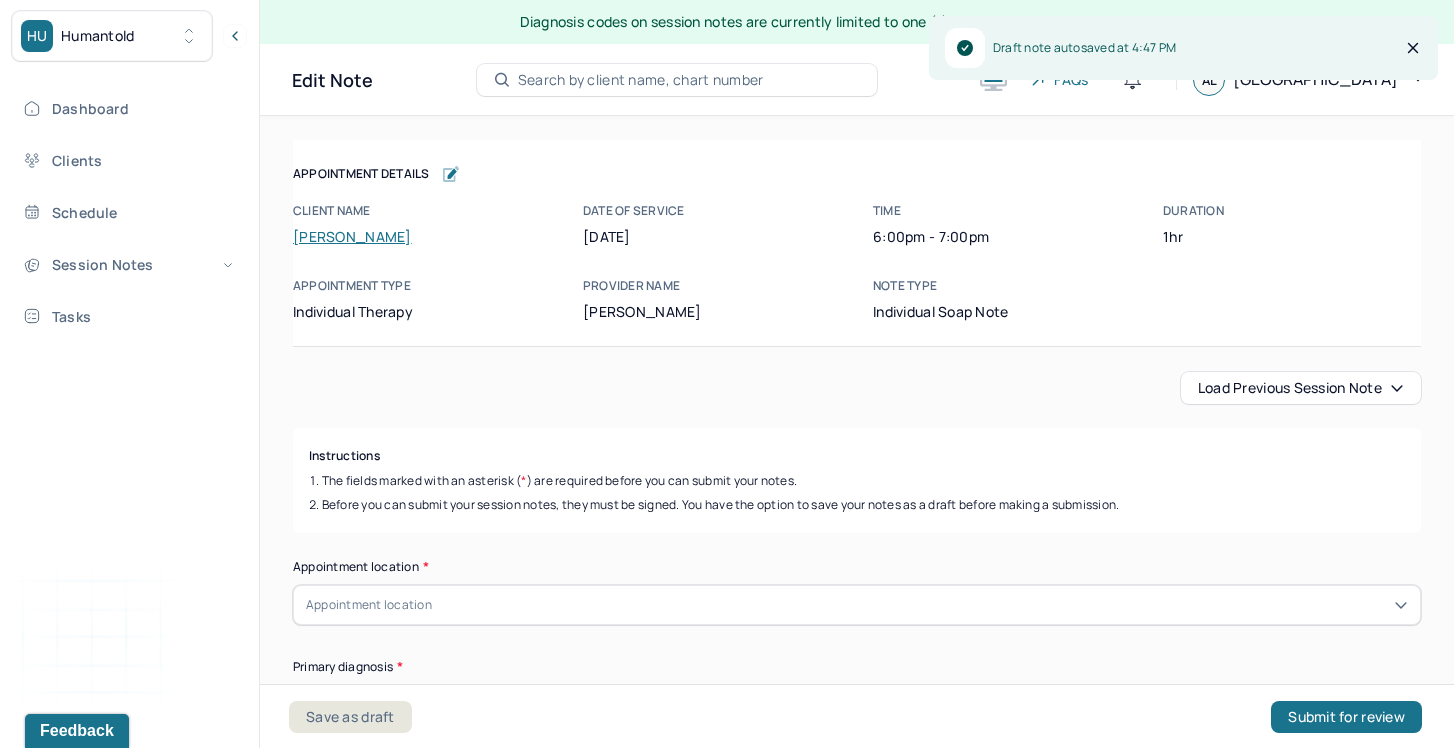 click on "Load previous session note" at bounding box center [1301, 388] 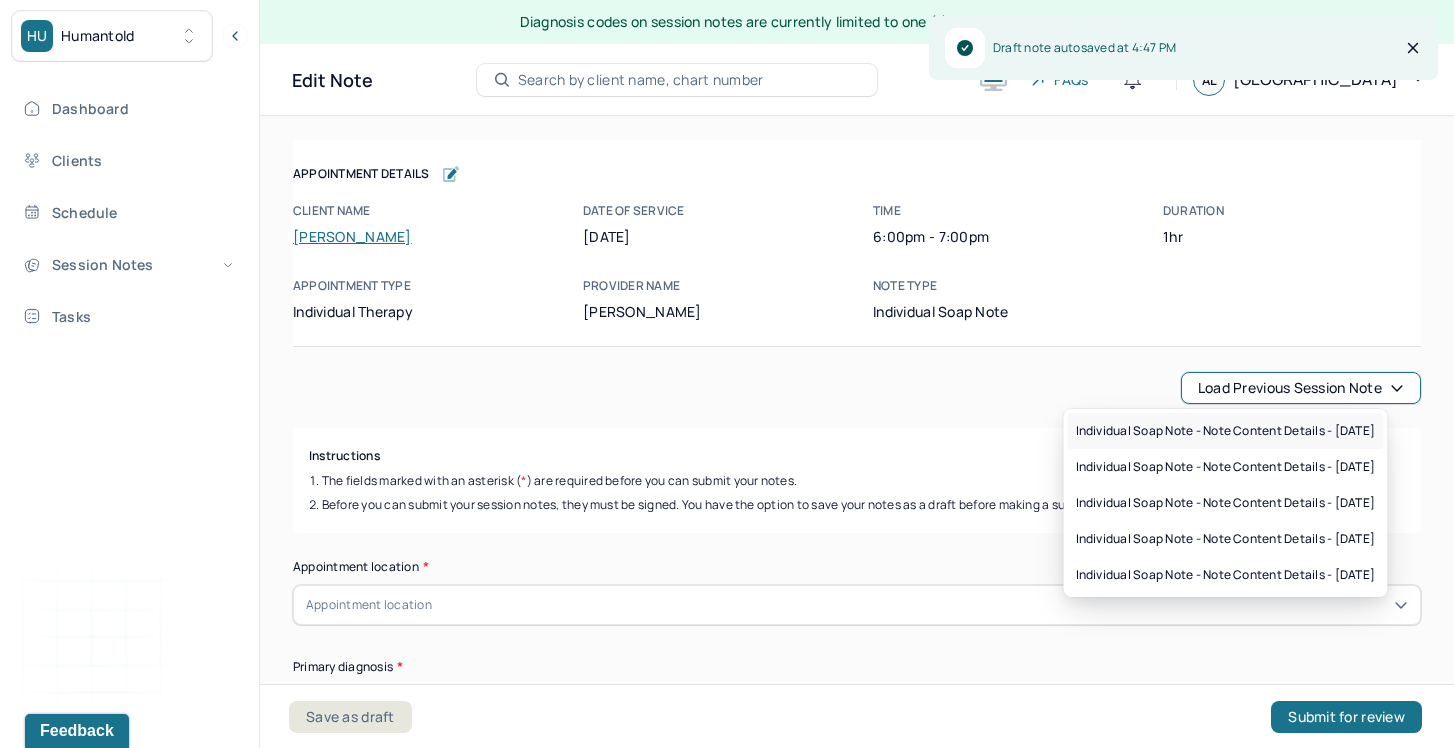 click on "Individual soap note   - Note content Details -   [DATE]" at bounding box center (1226, 431) 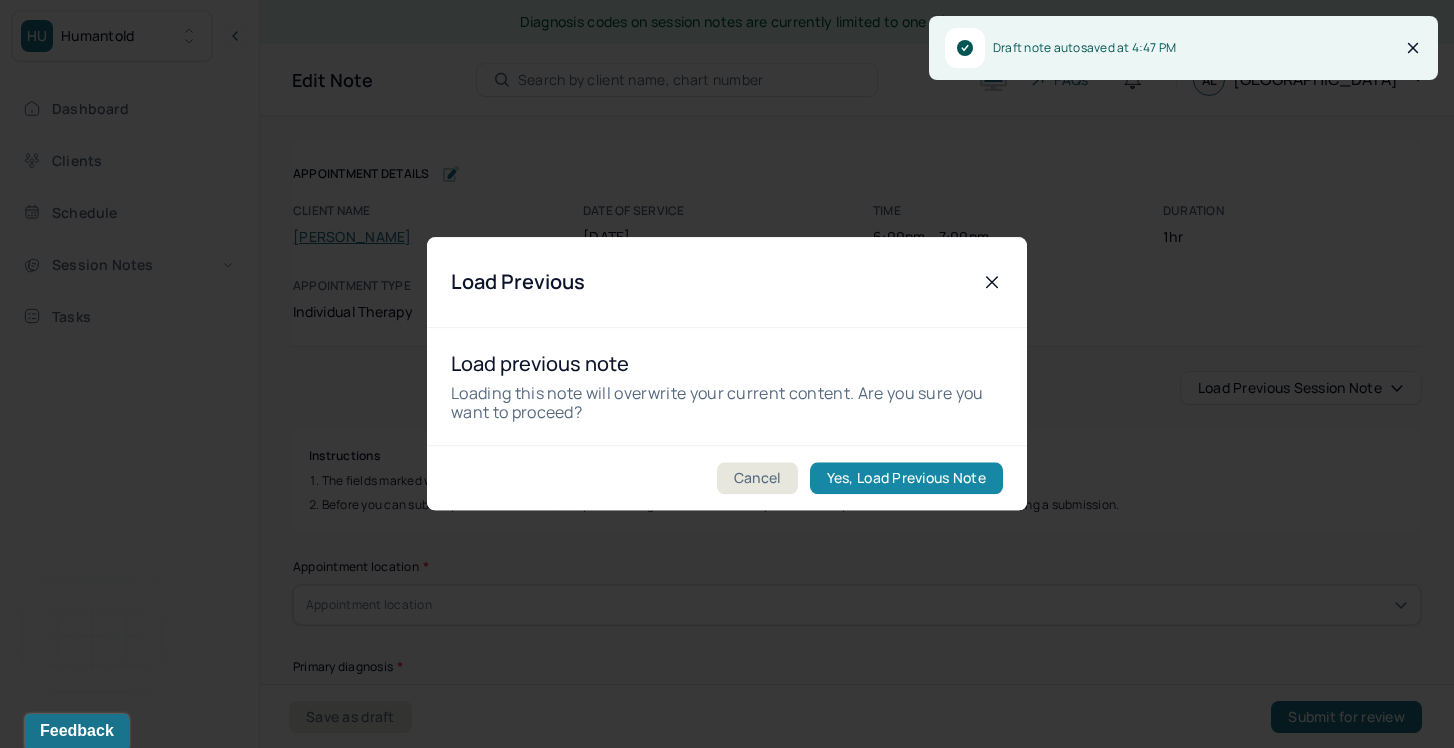 click on "Yes, Load Previous Note" at bounding box center (906, 479) 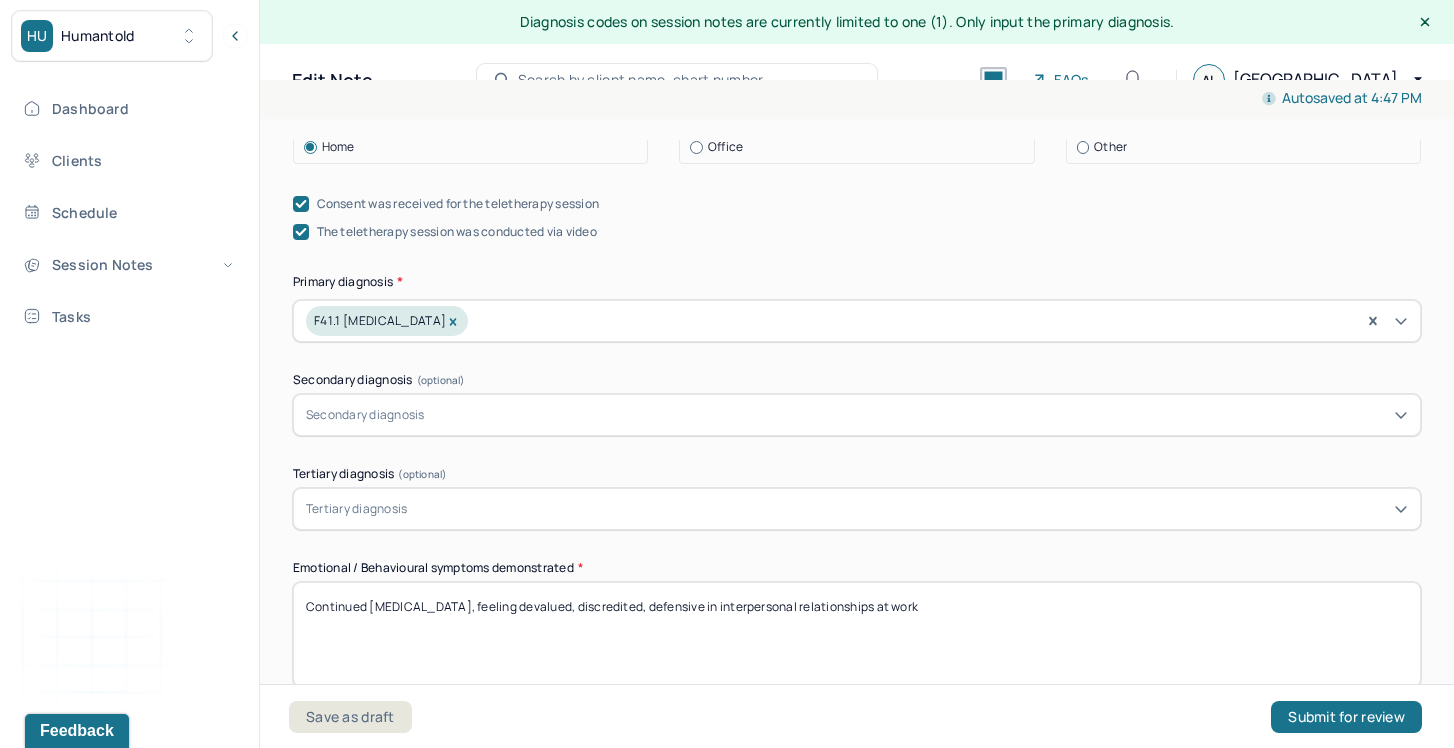 scroll, scrollTop: 638, scrollLeft: 0, axis: vertical 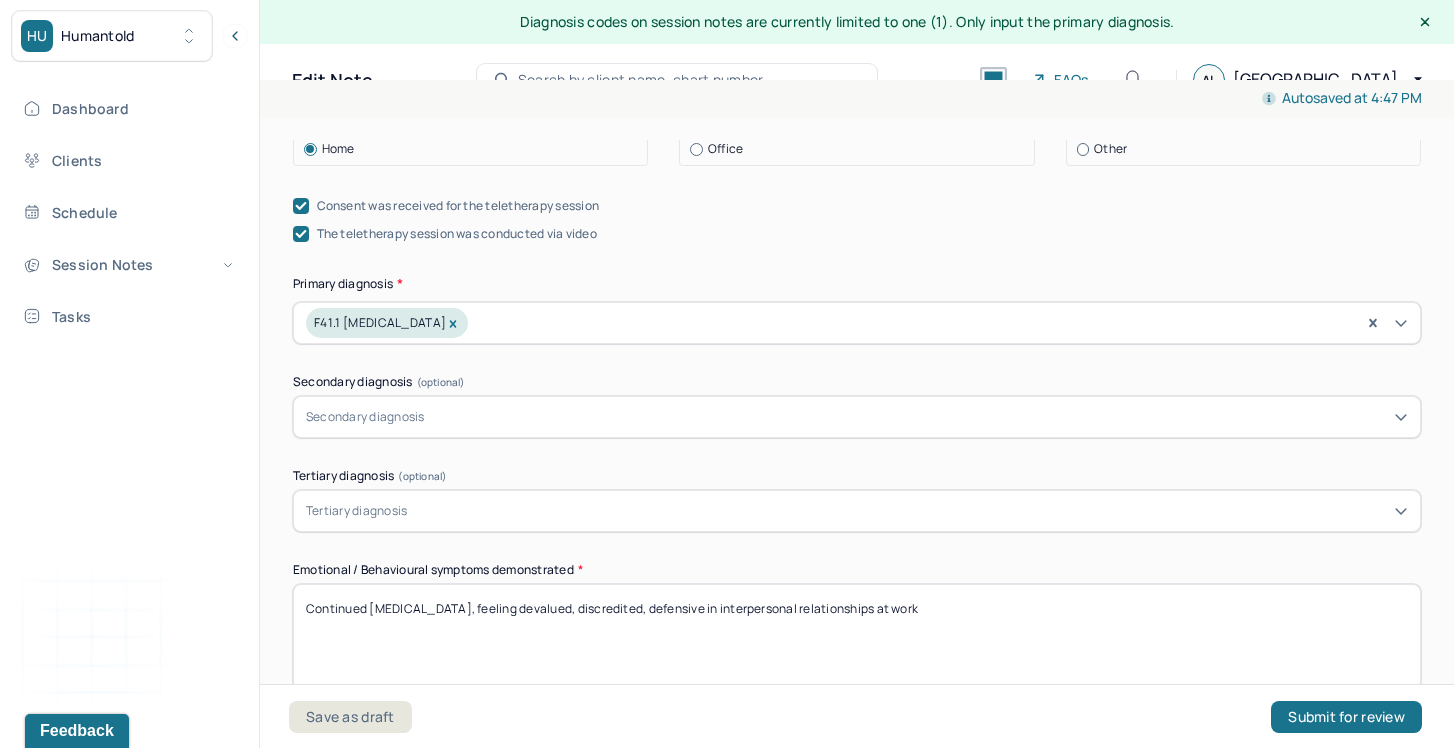 click on "Continued [MEDICAL_DATA], feeling devalued, discredited, defensive in interpersonal relationships at work" at bounding box center [857, 636] 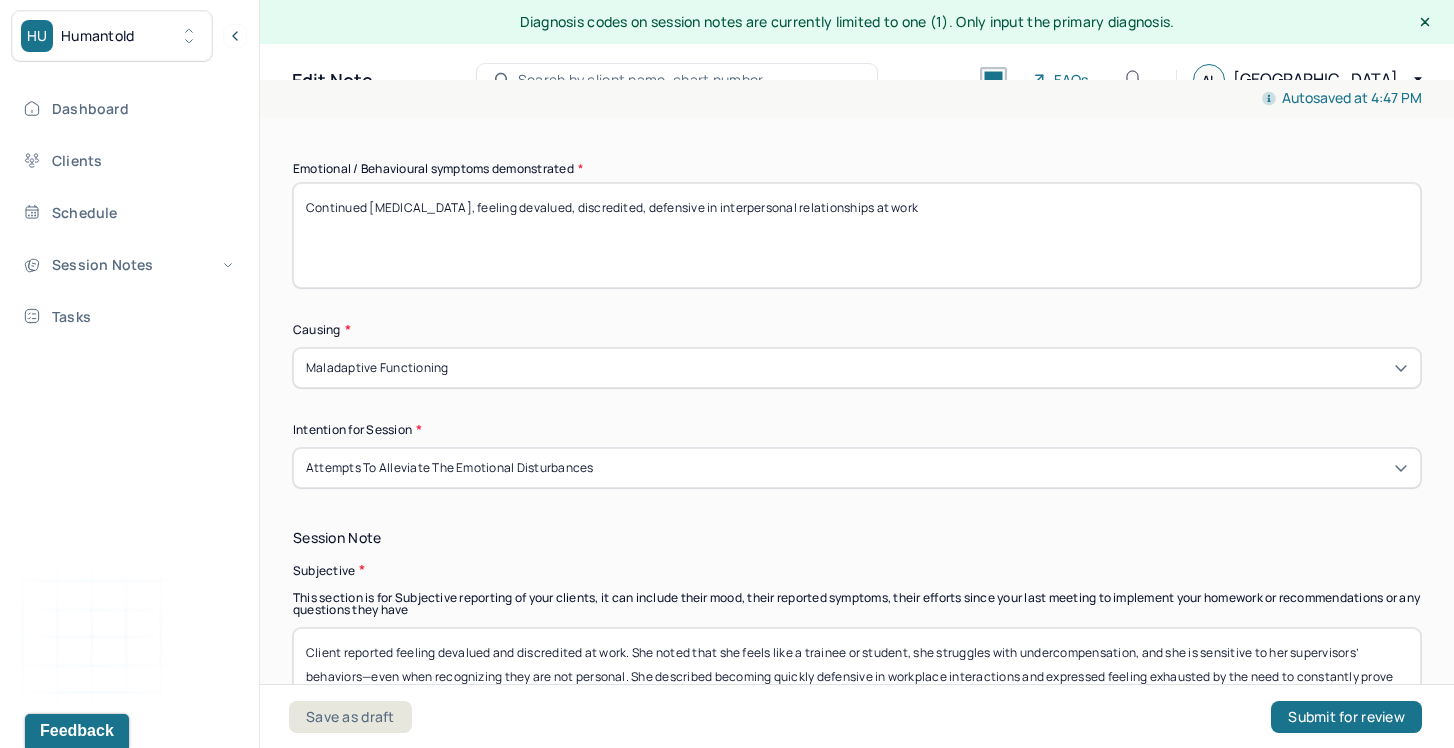 scroll, scrollTop: 1038, scrollLeft: 0, axis: vertical 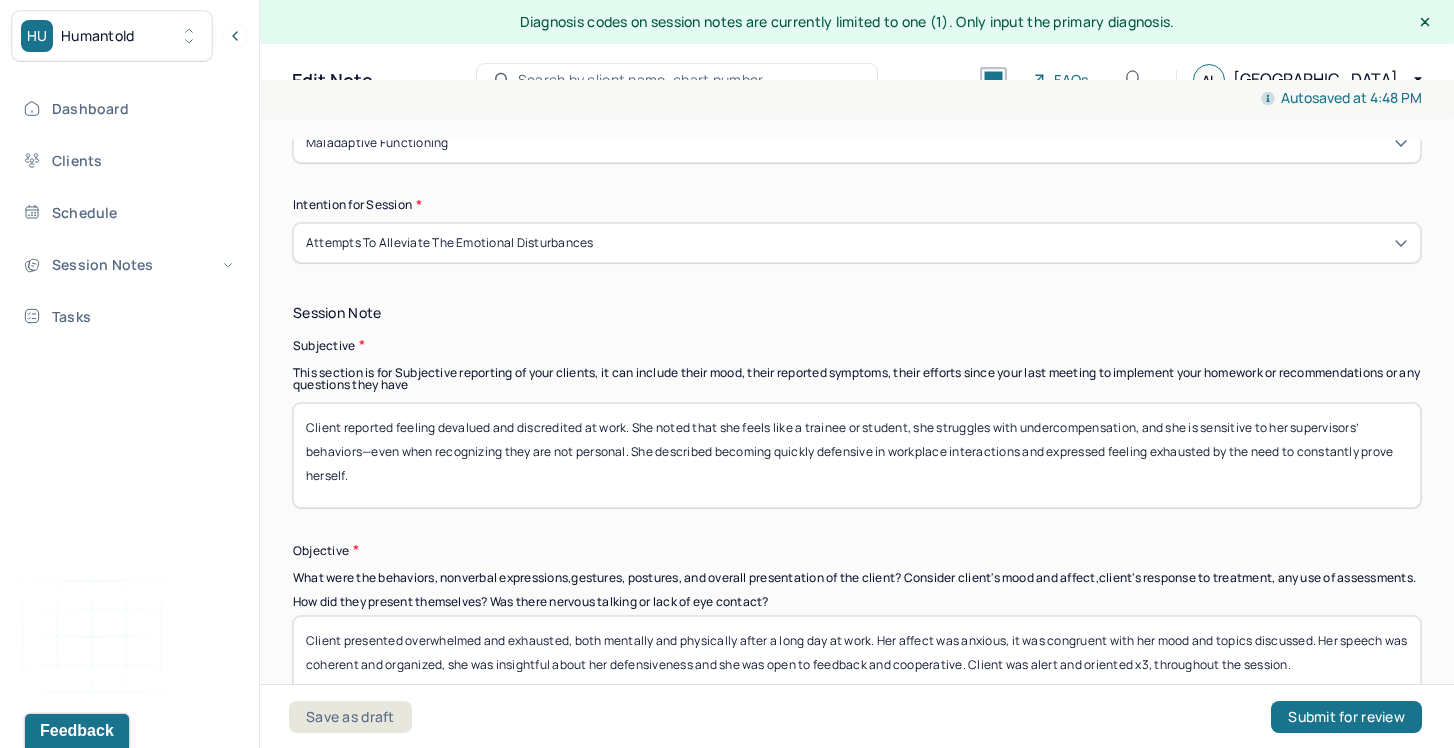 type on "Self-doubt, persistent anxiety and worries about reputation and credibility" 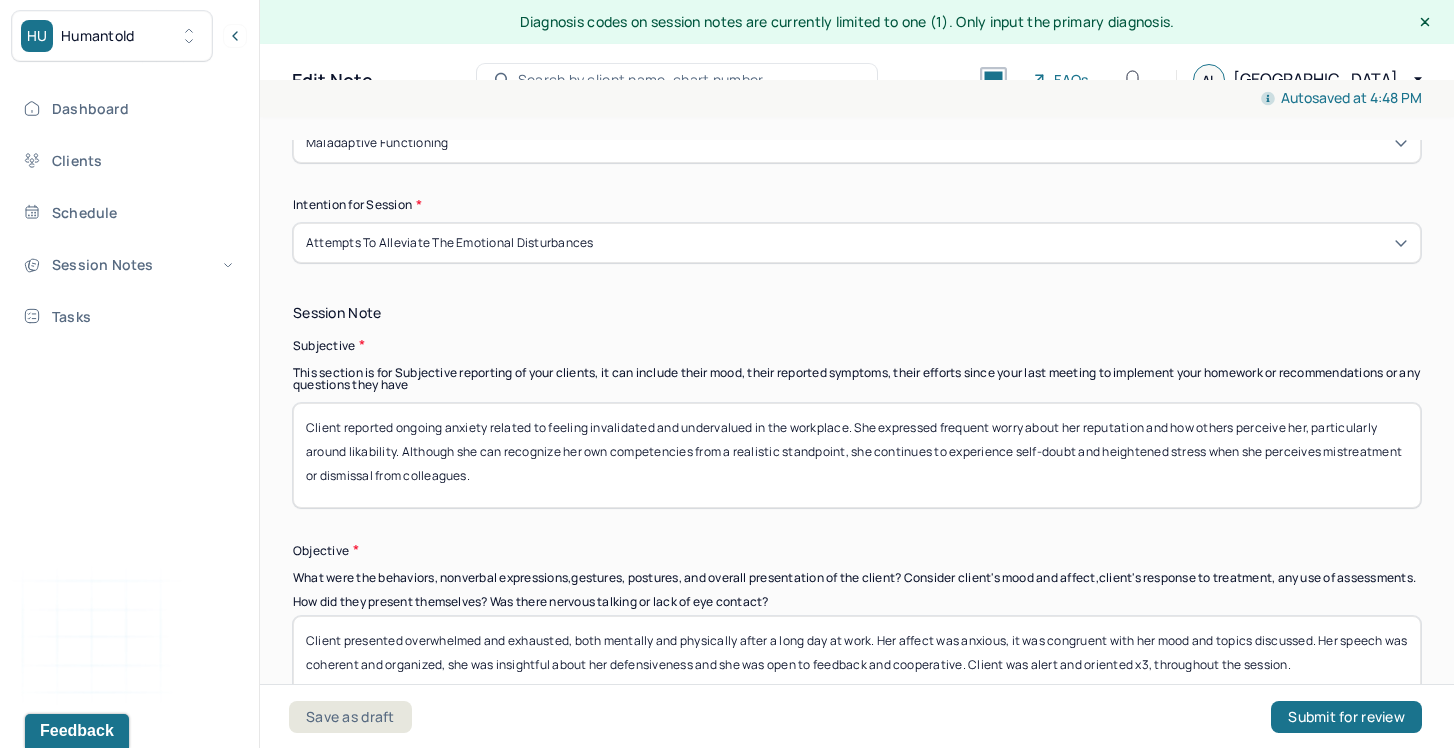 drag, startPoint x: 440, startPoint y: 424, endPoint x: 545, endPoint y: 471, distance: 115.03912 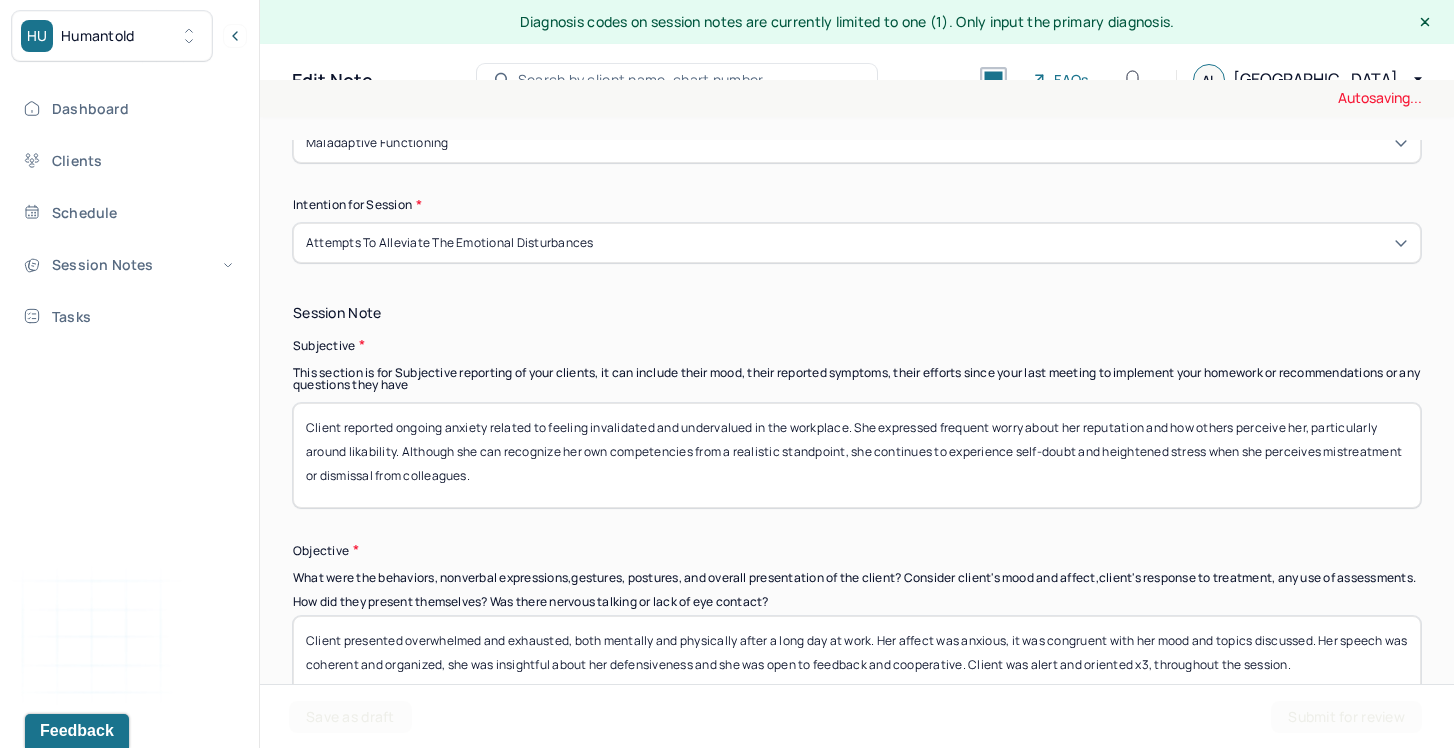 click on "Client reported feeling devalued and discredited at work. She noted that she feels like a trainee or student, she struggles with undercompensation, and she is sensitive to her supervisors’ behaviors—even when recognizing they are not personal. She described becoming quickly defensive in workplace interactions and expressed feeling exhausted by the need to constantly prove herself." at bounding box center [857, 455] 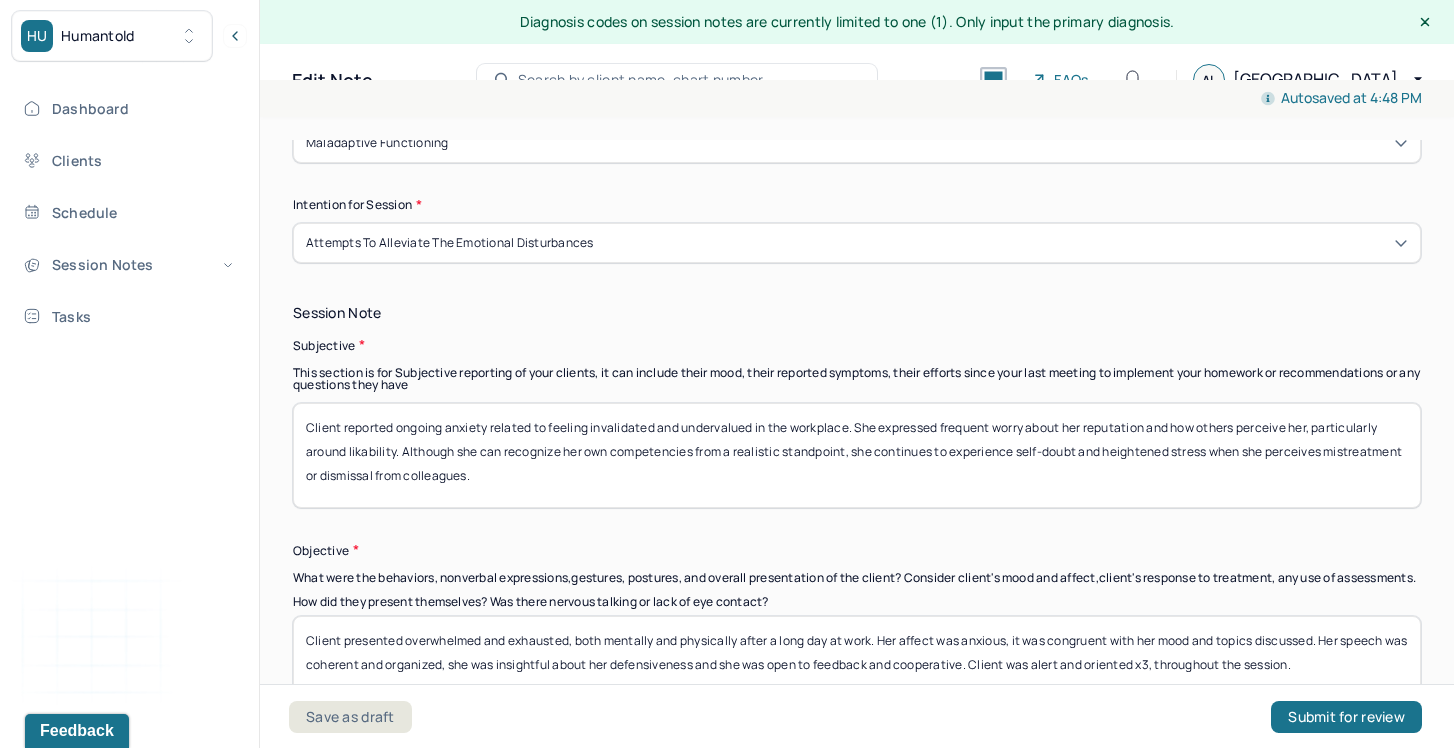type on "Client reported ongoing anxiety related to feeling invalidated and undervalued in the workplace. She expressed frequent worry about her reputation and how others perceive her, particularly around likability. Although she can recognize her own competencies from a realistic standpoint, she continues to experience self-doubt and heightened stress when she perceives mistreatment or dismissal from colleagues." 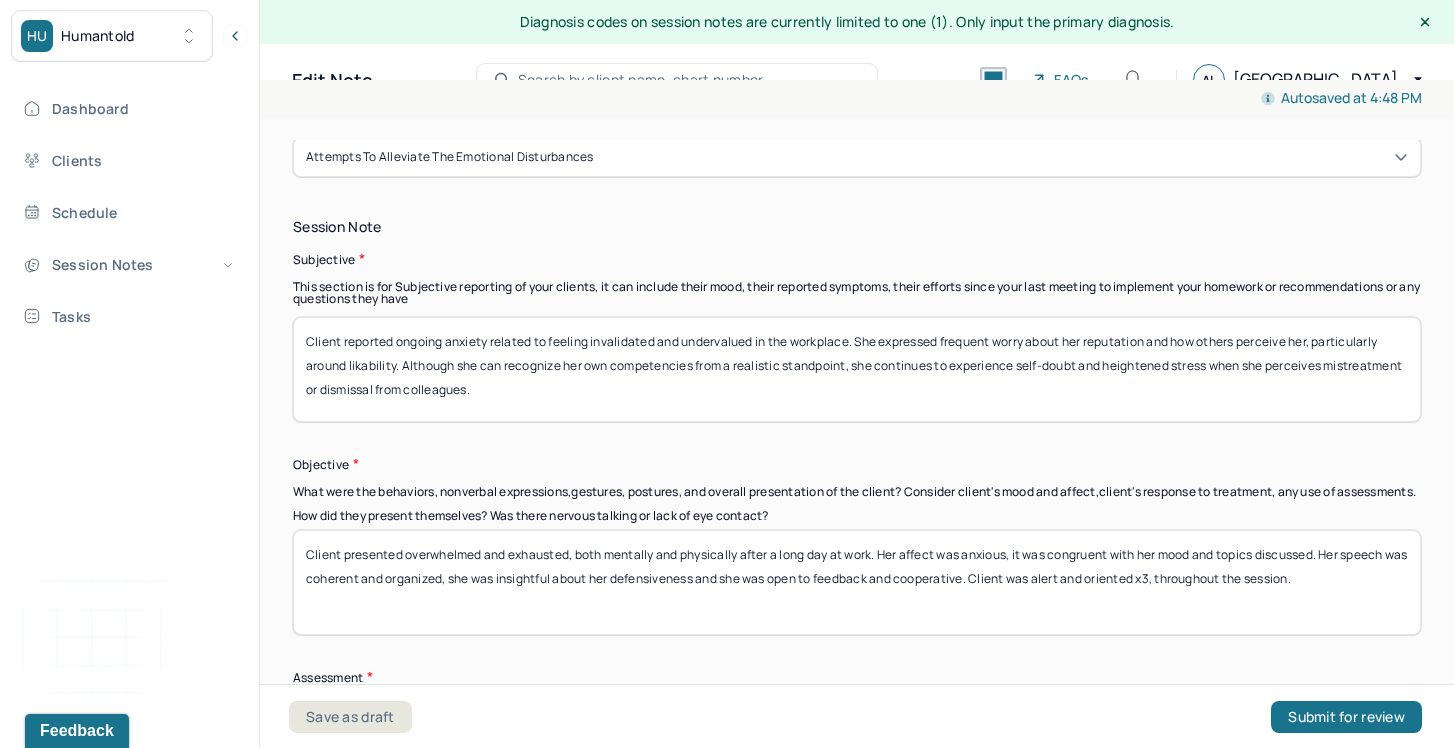 scroll, scrollTop: 1354, scrollLeft: 0, axis: vertical 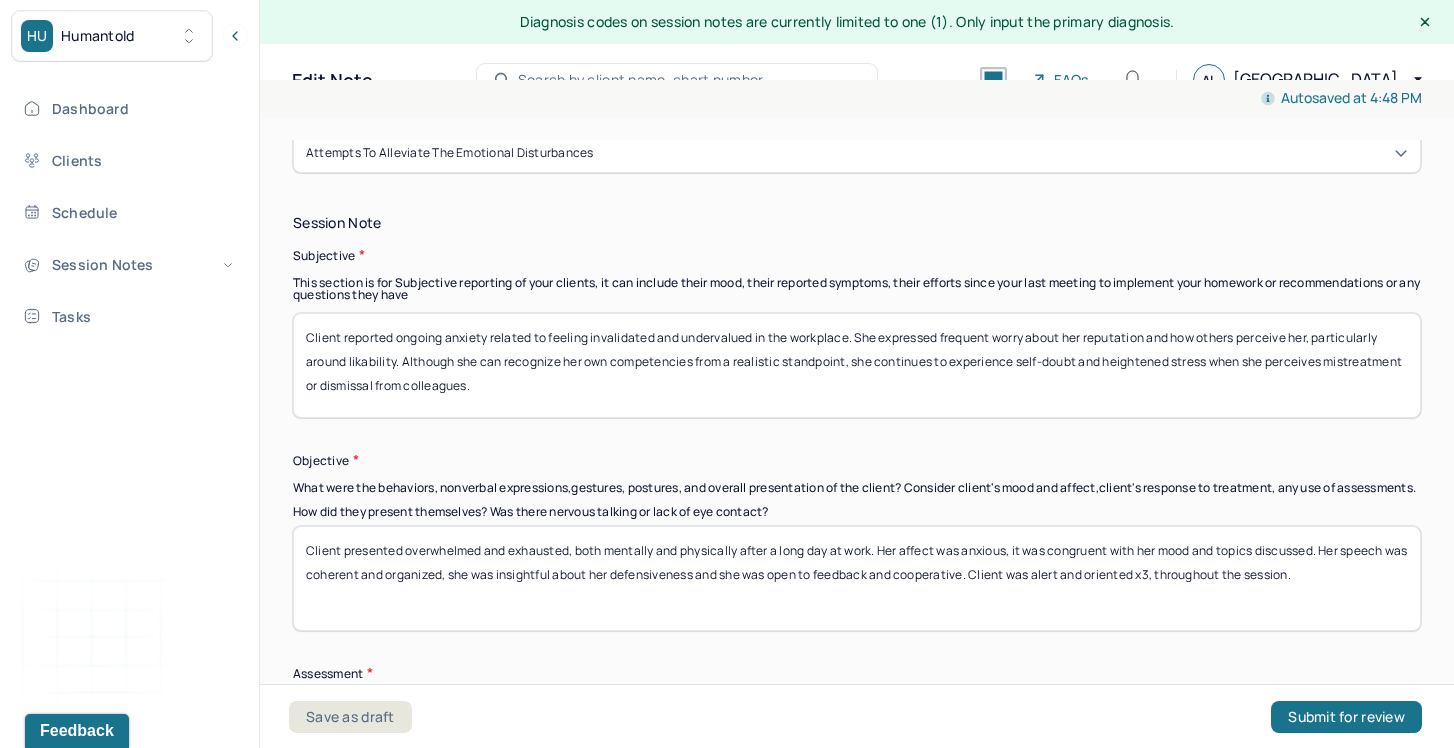 drag, startPoint x: 430, startPoint y: 357, endPoint x: 550, endPoint y: 396, distance: 126.178444 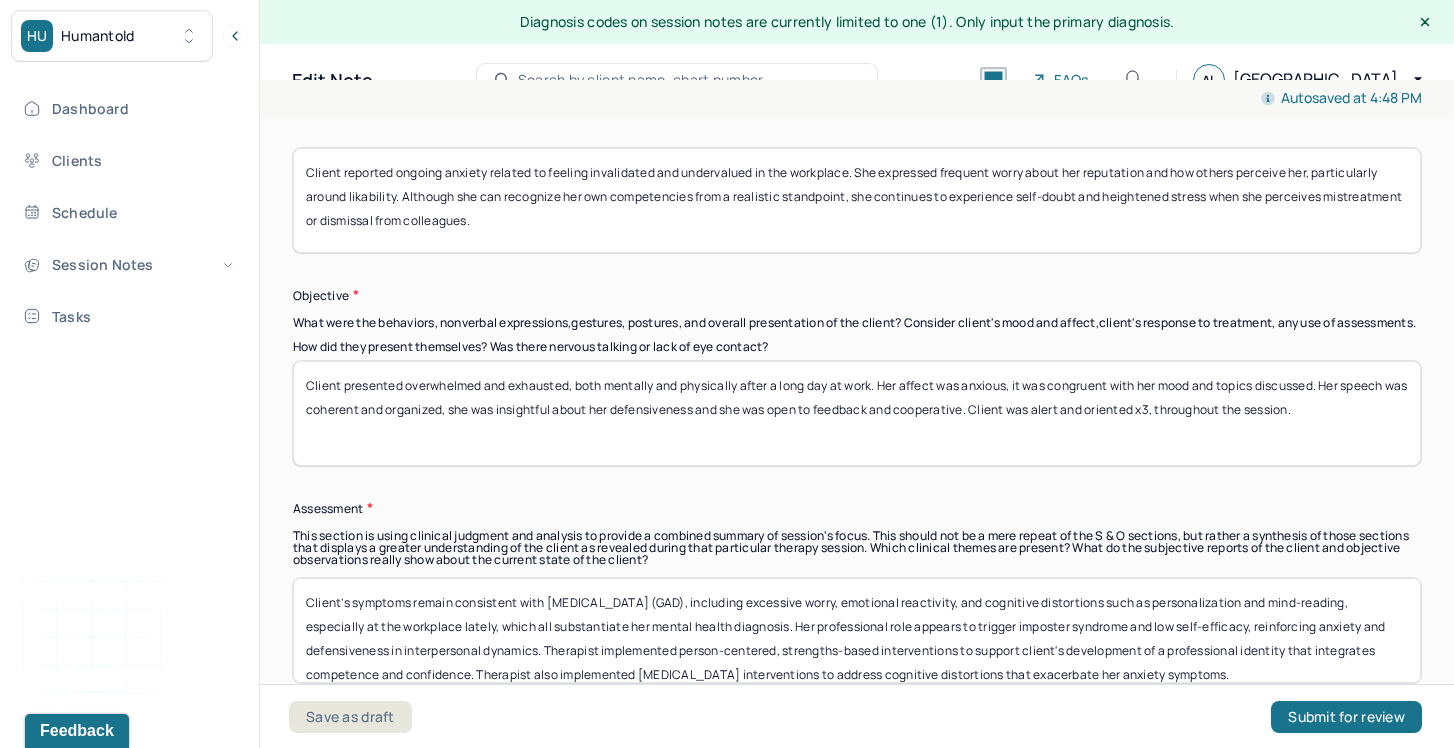 scroll, scrollTop: 1524, scrollLeft: 0, axis: vertical 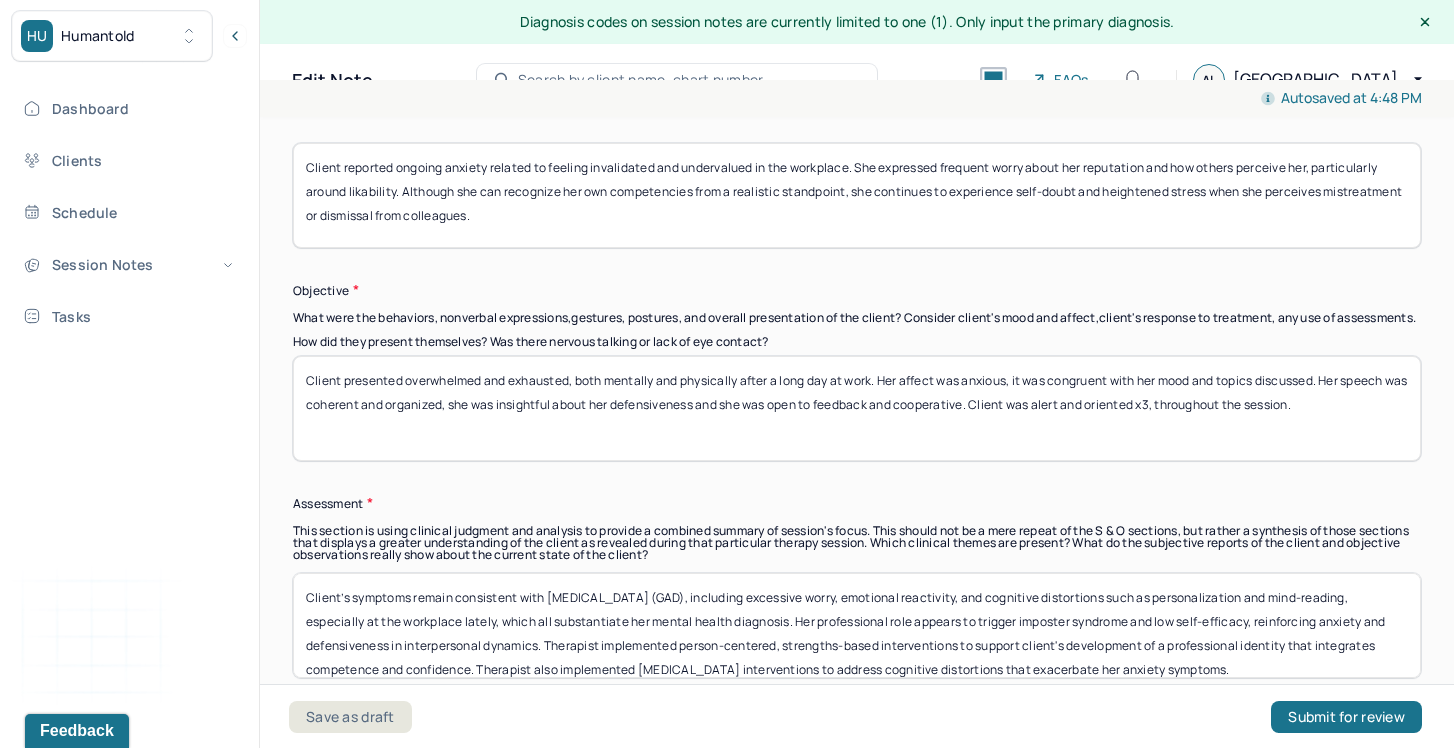 click on "Client presented overwhelmed and exhausted, both mentally and physically after a long day at work. Her affect was anxious, it was congruent with her mood and topics discussed. Her speech was coherent and organized, she was insightful about her defensiveness and she was open to feedback and cooperative. Client was alert and oriented x3, throughout the session." at bounding box center [857, 408] 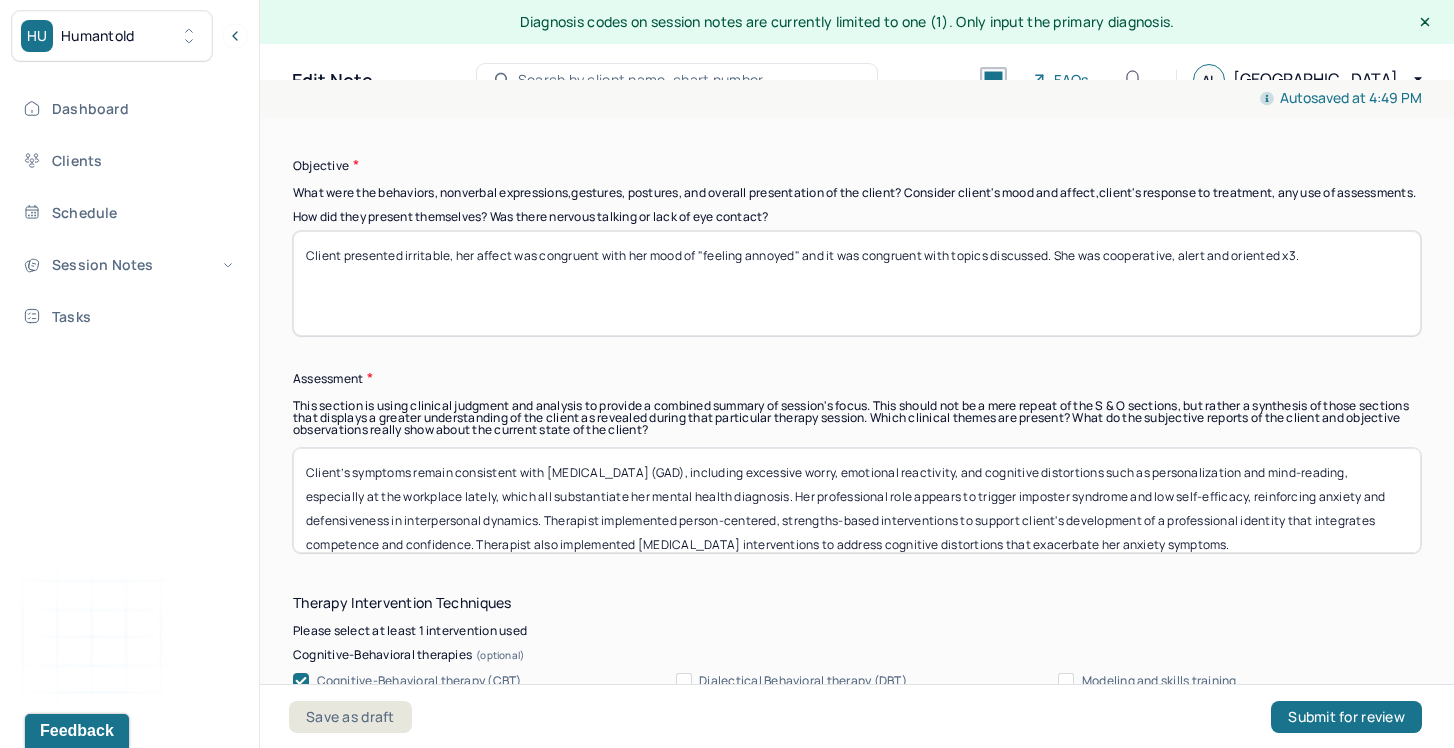 scroll, scrollTop: 1667, scrollLeft: 0, axis: vertical 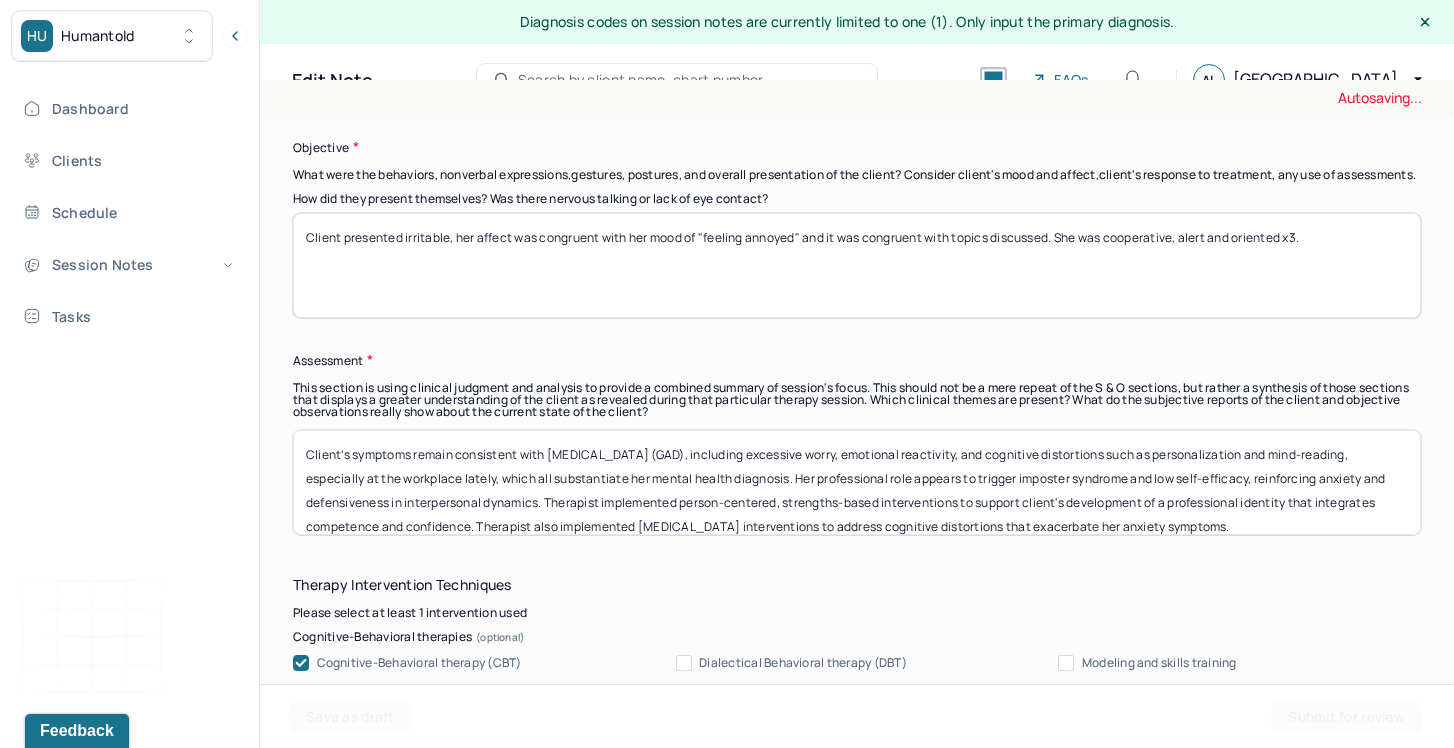 type on "Client presented irritable, her affect was congruent with her mood of "feeling annoyed" and it was congruent with topics discussed. She was cooperative, alert and oriented x3." 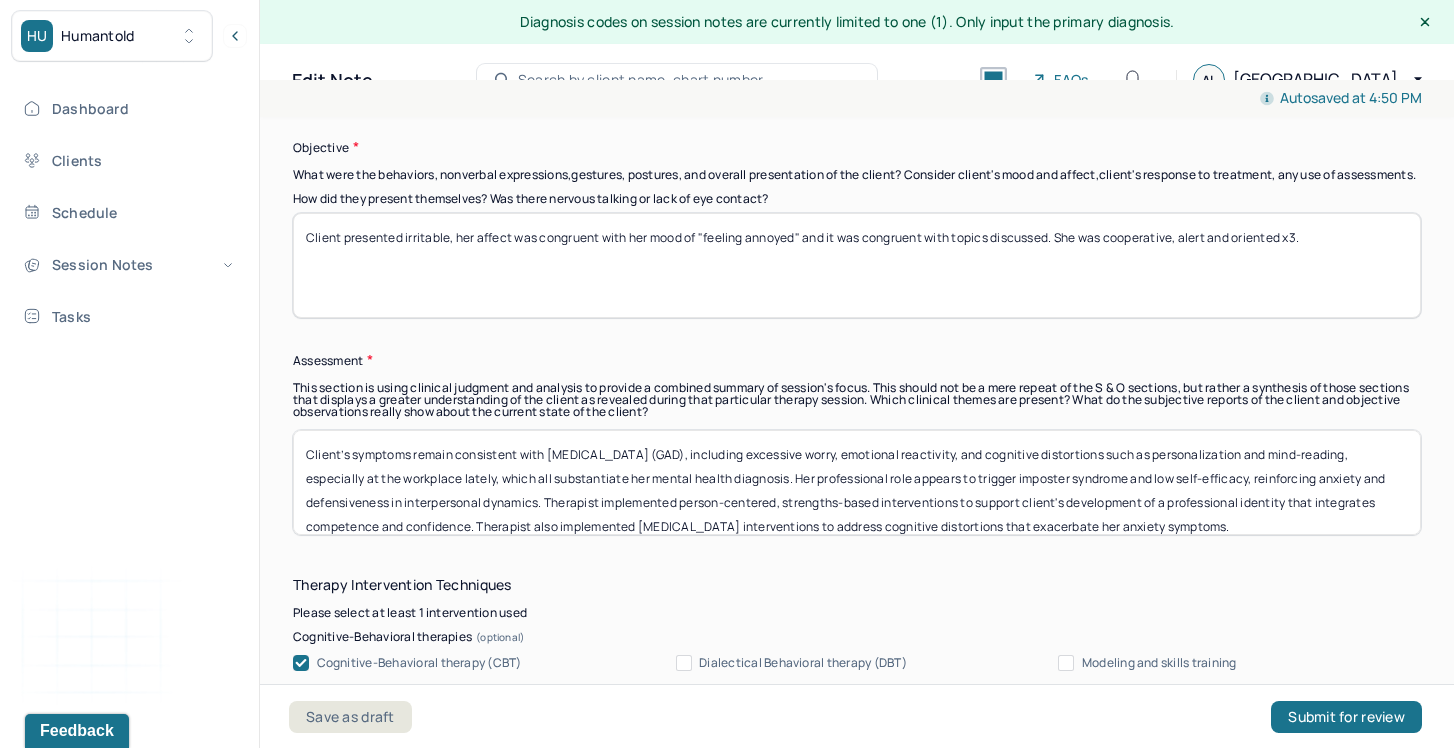 click on "Client’s symptoms remain consistent with [MEDICAL_DATA] (GAD), including excessive worry, emotional reactivity, and cognitive distortions such as personalization and mind-reading, especially at the workplace lately, which all substantiate her mental health diagnosis. Her professional role appears to trigger imposter syndrome and low self-efficacy, reinforcing anxiety and defensiveness in interpersonal dynamics. Therapist implemented person-centered, strengths-based interventions to support client's development of a professional identity that integrates competence and confidence. Therapist also implemented [MEDICAL_DATA] interventions to address cognitive distortions that exacerbate her anxiety symptoms." at bounding box center (857, 482) 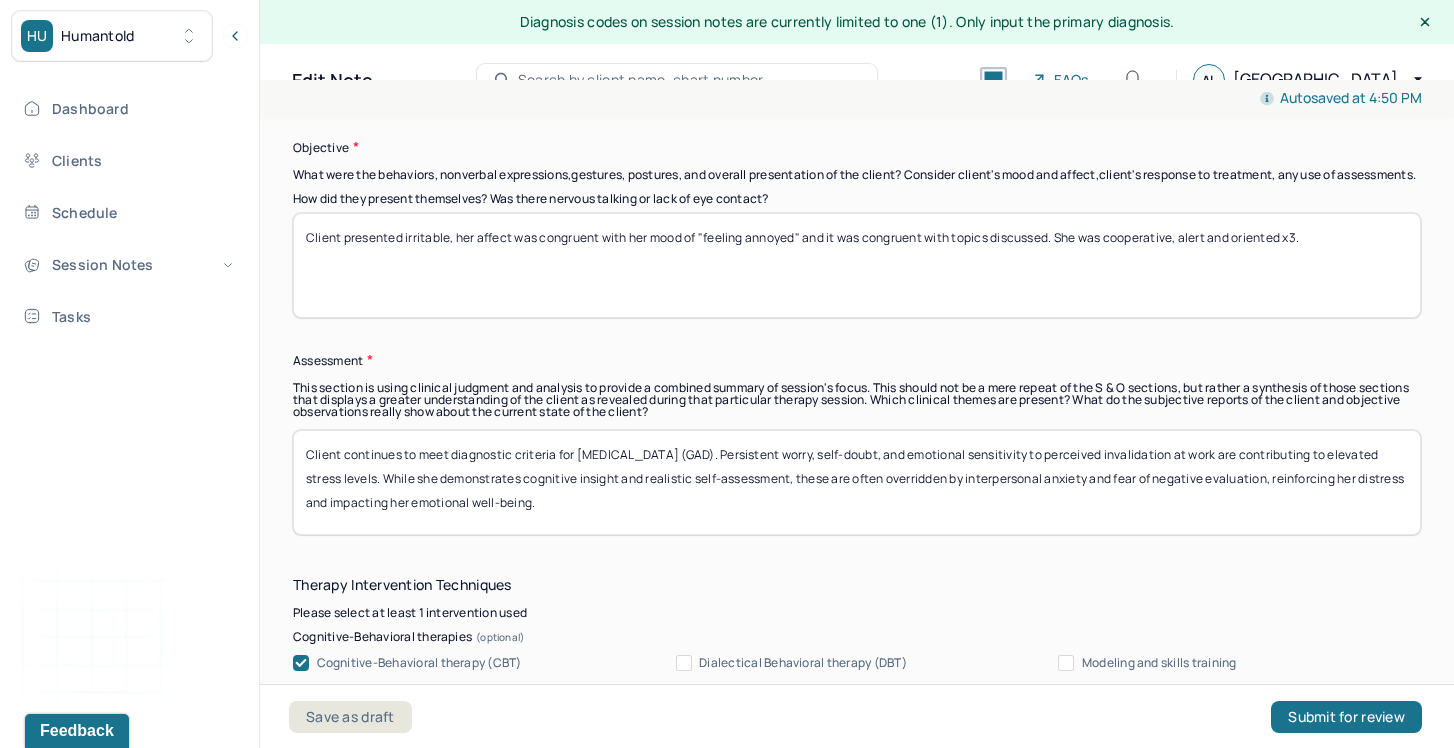 drag, startPoint x: 428, startPoint y: 465, endPoint x: 631, endPoint y: 527, distance: 212.25691 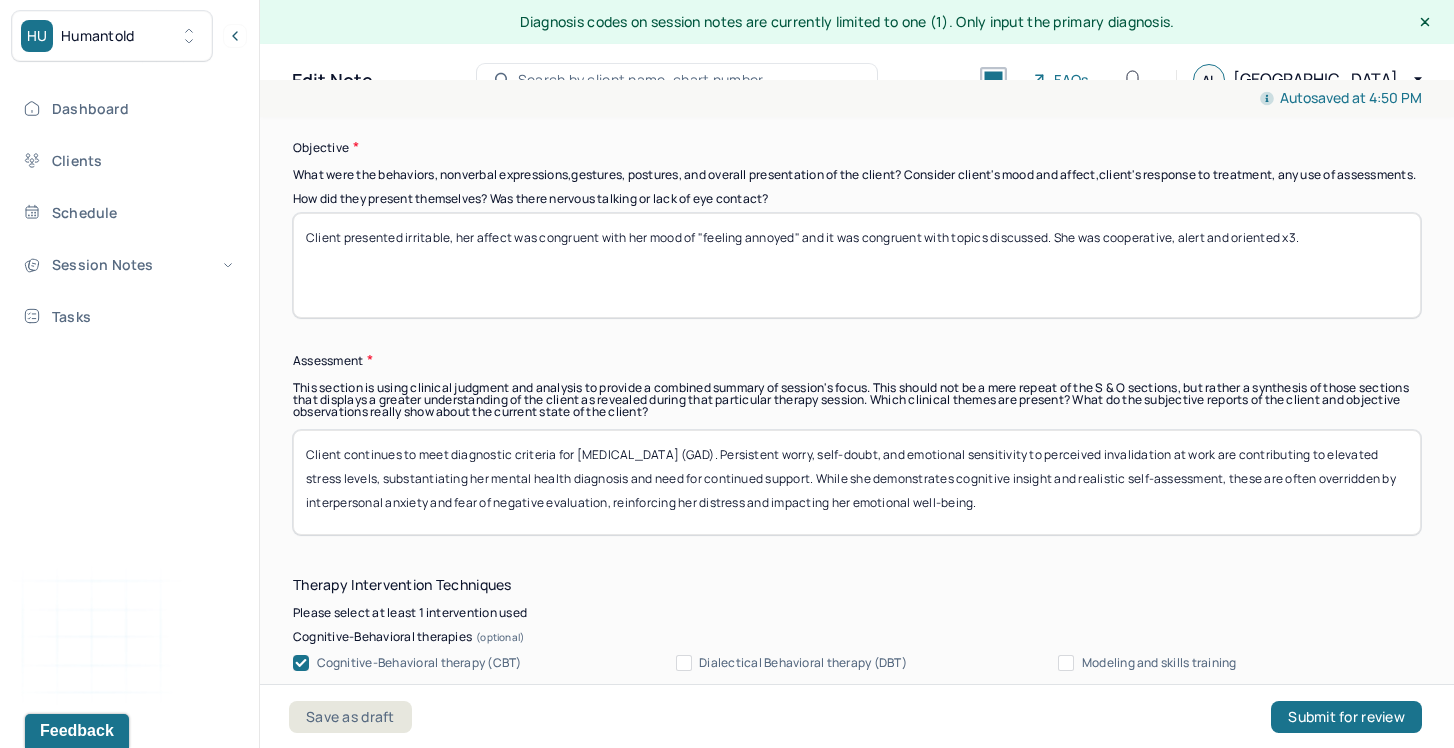 drag, startPoint x: 1245, startPoint y: 493, endPoint x: 1245, endPoint y: 510, distance: 17 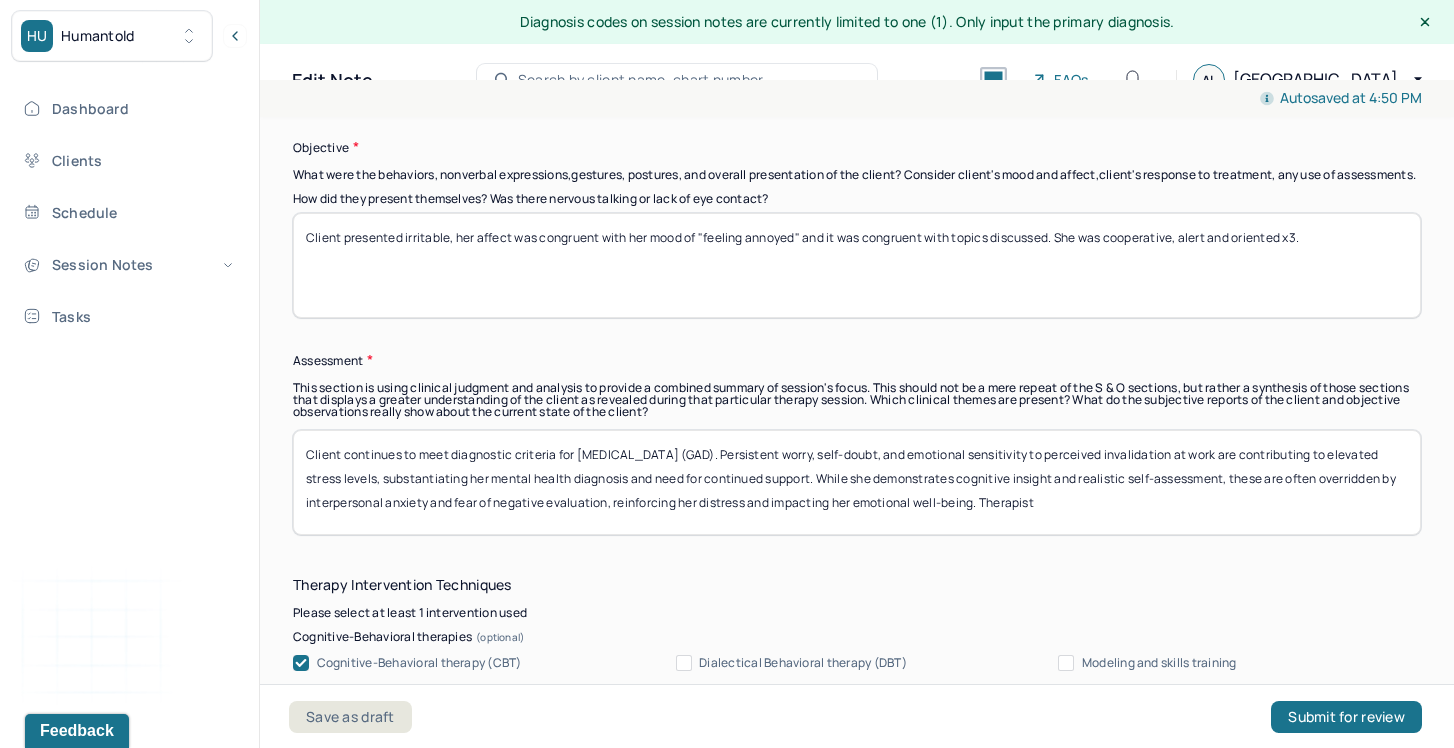 paste on "Continue CBT-based interventions to address thought distortions related to self-worth and interpersonal evaluation.
Explore emotion regulation strategies for managing workplace triggers." 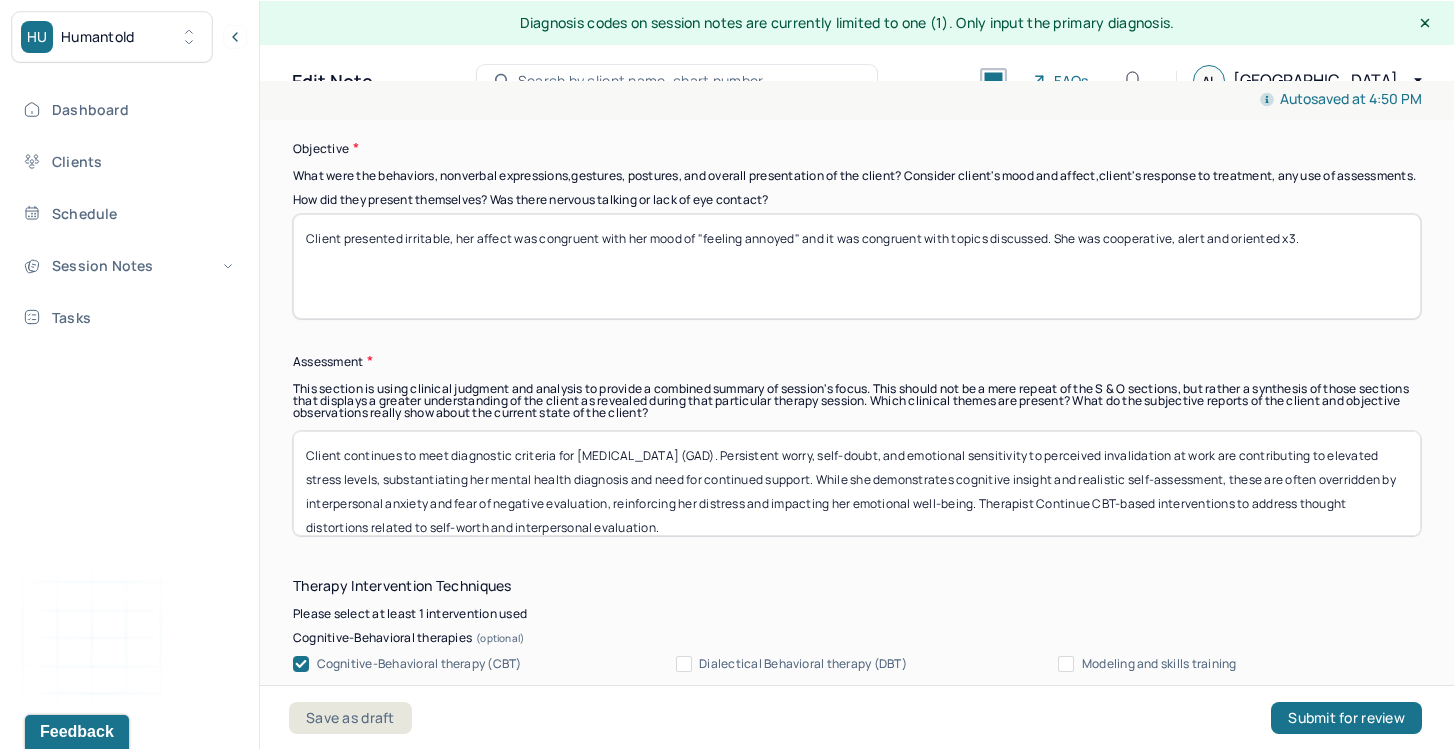 scroll, scrollTop: 48, scrollLeft: 0, axis: vertical 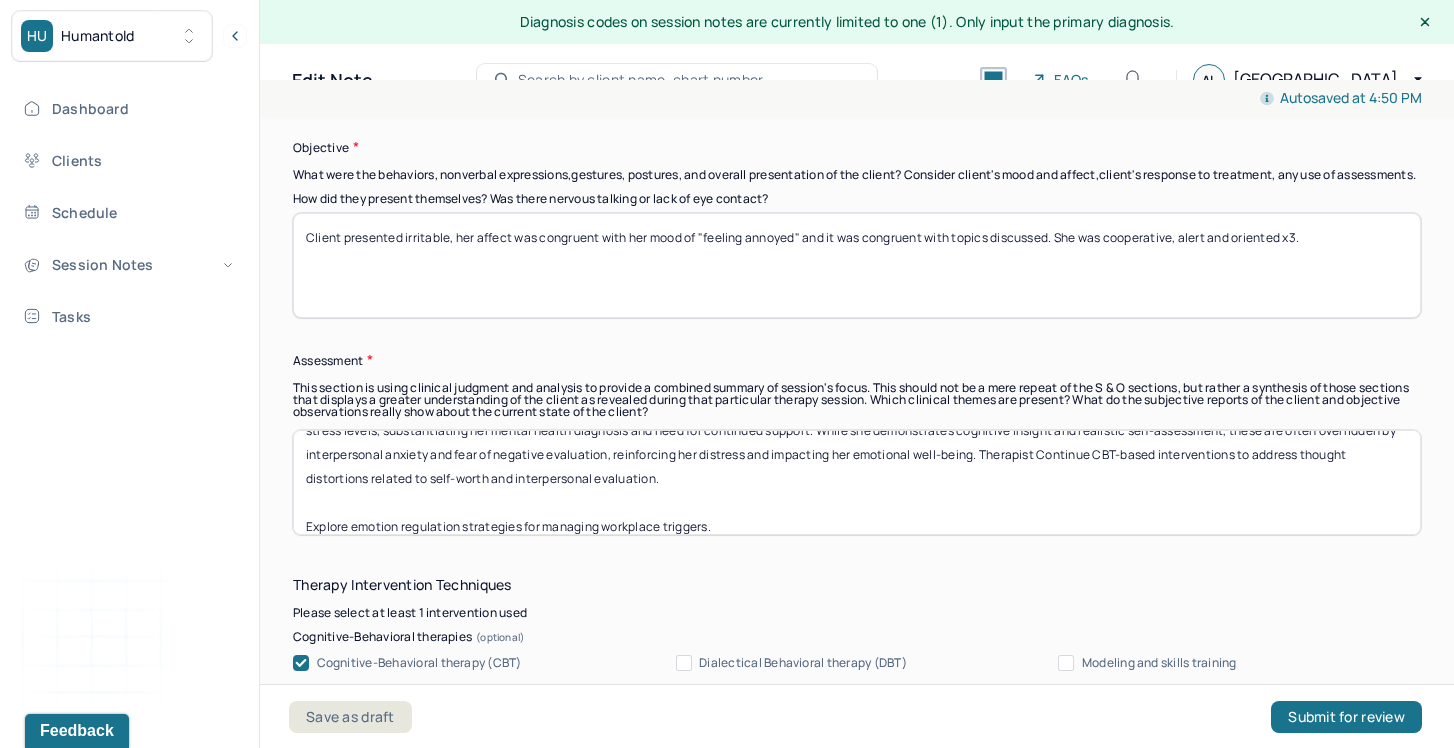 drag, startPoint x: 1122, startPoint y: 466, endPoint x: 1181, endPoint y: 466, distance: 59 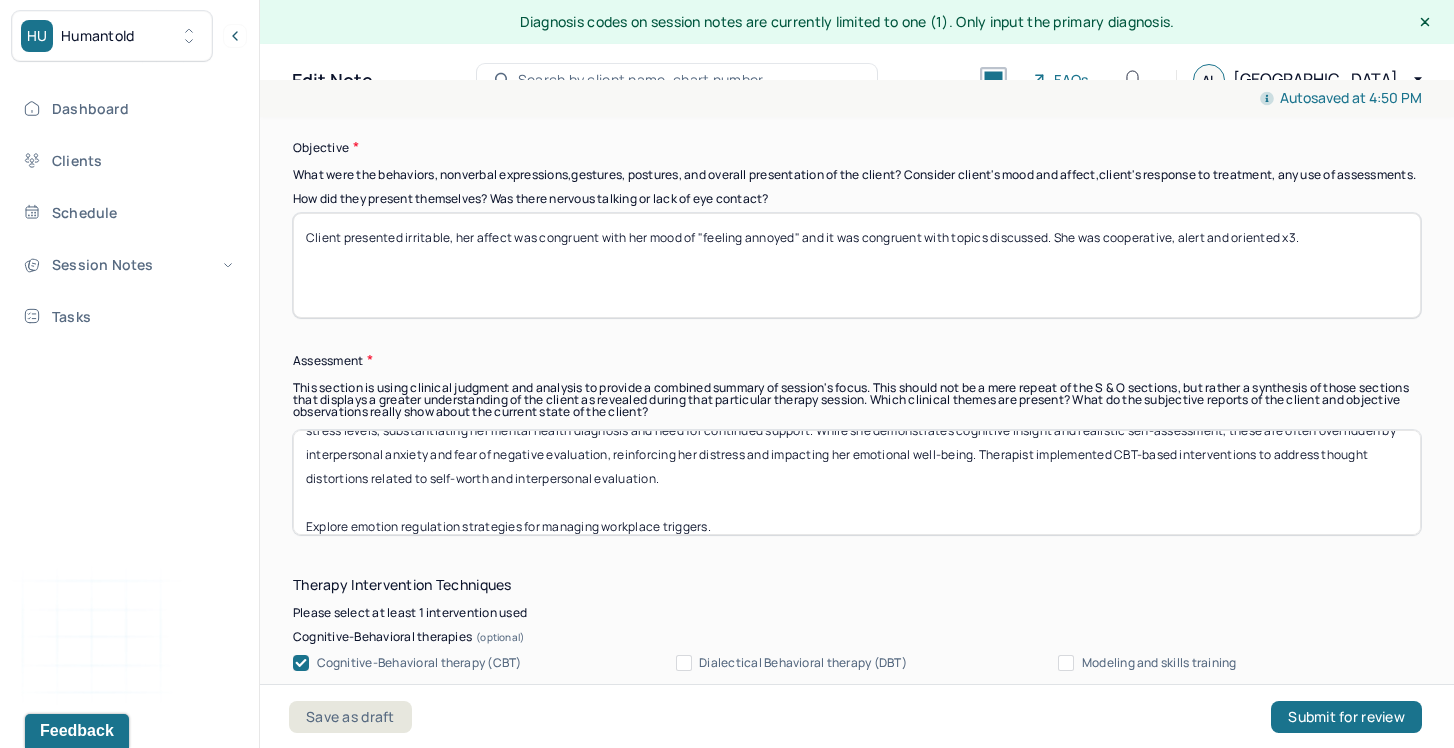 click on "Client continues to meet diagnostic criteria for [MEDICAL_DATA] (GAD). Persistent worry, self-doubt, and emotional sensitivity to perceived invalidation at work are contributing to elevated stress levels, substantiating her mental health diagnosis and need for continued support. While she demonstrates cognitive insight and realistic self-assessment, these are often overridden by interpersonal anxiety and fear of negative evaluation, reinforcing her distress and impacting her emotional well-being. Therapist Continue CBT-based interventions to address thought distortions related to self-worth and interpersonal evaluation.
Explore emotion regulation strategies for managing workplace triggers." at bounding box center (857, 482) 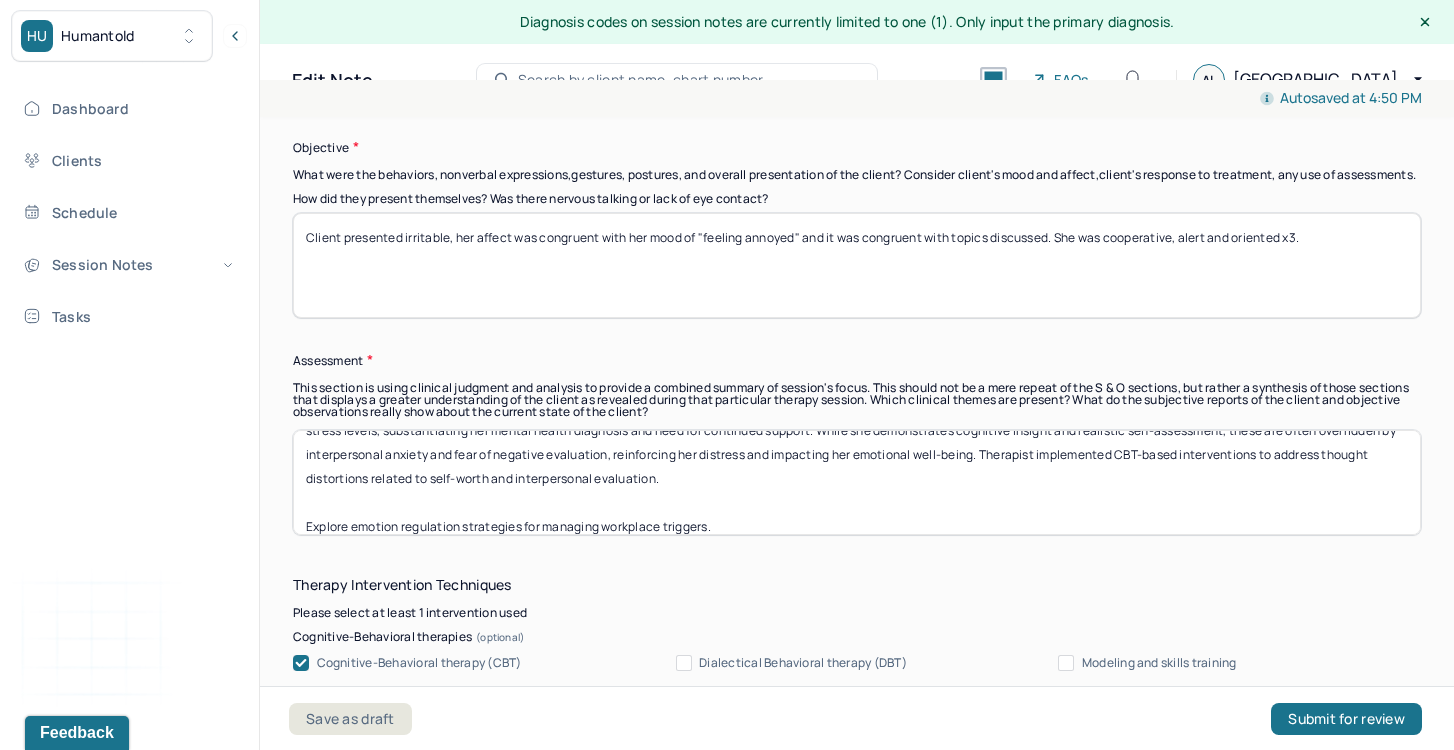 click on "Client continues to meet diagnostic criteria for [MEDICAL_DATA] (GAD). Persistent worry, self-doubt, and emotional sensitivity to perceived invalidation at work are contributing to elevated stress levels, substantiating her mental health diagnosis and need for continued support. While she demonstrates cognitive insight and realistic self-assessment, these are often overridden by interpersonal anxiety and fear of negative evaluation, reinforcing her distress and impacting her emotional well-being. Therapist implemented CBT-based interventions to address thought distortions related to self-worth and interpersonal evaluation.
Explore emotion regulation strategies for managing workplace triggers." at bounding box center (857, 482) 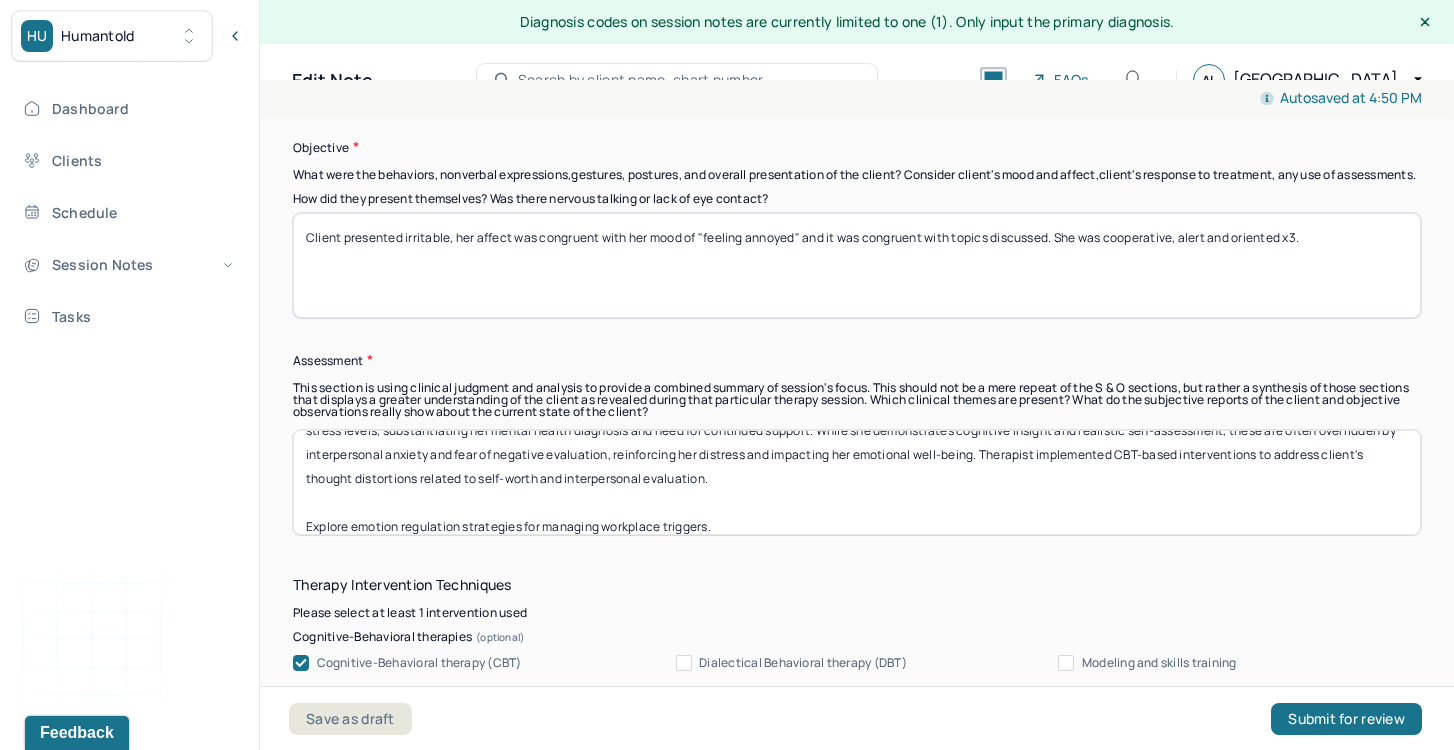 drag, startPoint x: 433, startPoint y: 478, endPoint x: 555, endPoint y: 500, distance: 123.967735 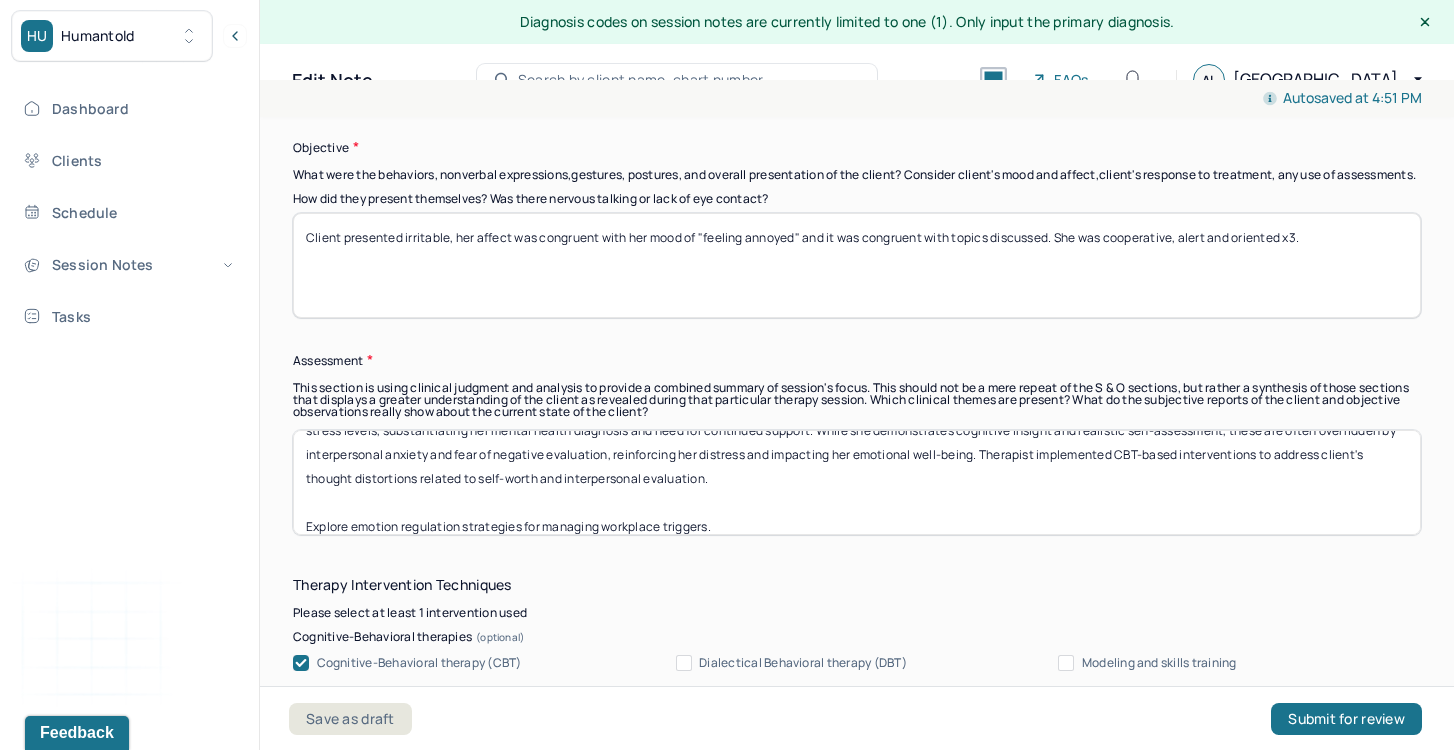 click on "Client continues to meet diagnostic criteria for [MEDICAL_DATA] (GAD). Persistent worry, self-doubt, and emotional sensitivity to perceived invalidation at work are contributing to elevated stress levels, substantiating her mental health diagnosis and need for continued support. While she demonstrates cognitive insight and realistic self-assessment, these are often overridden by interpersonal anxiety and fear of negative evaluation, reinforcing her distress and impacting her emotional well-being. Therapist implemented CBT-based interventions to address client's thought distortions related to self-worth and interpersonal evaluation.
Explore emotion regulation strategies for managing workplace triggers." at bounding box center [857, 482] 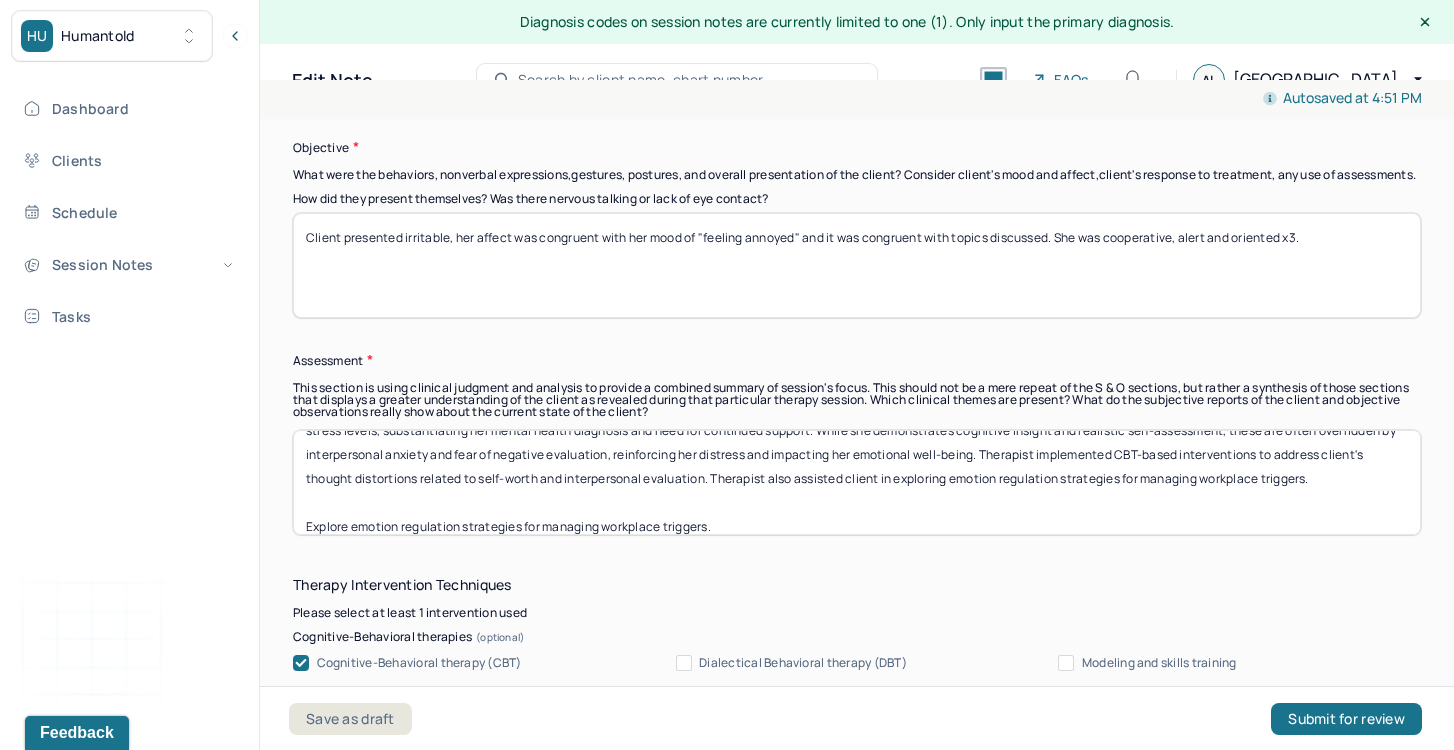 drag, startPoint x: 729, startPoint y: 534, endPoint x: 244, endPoint y: 540, distance: 485.0371 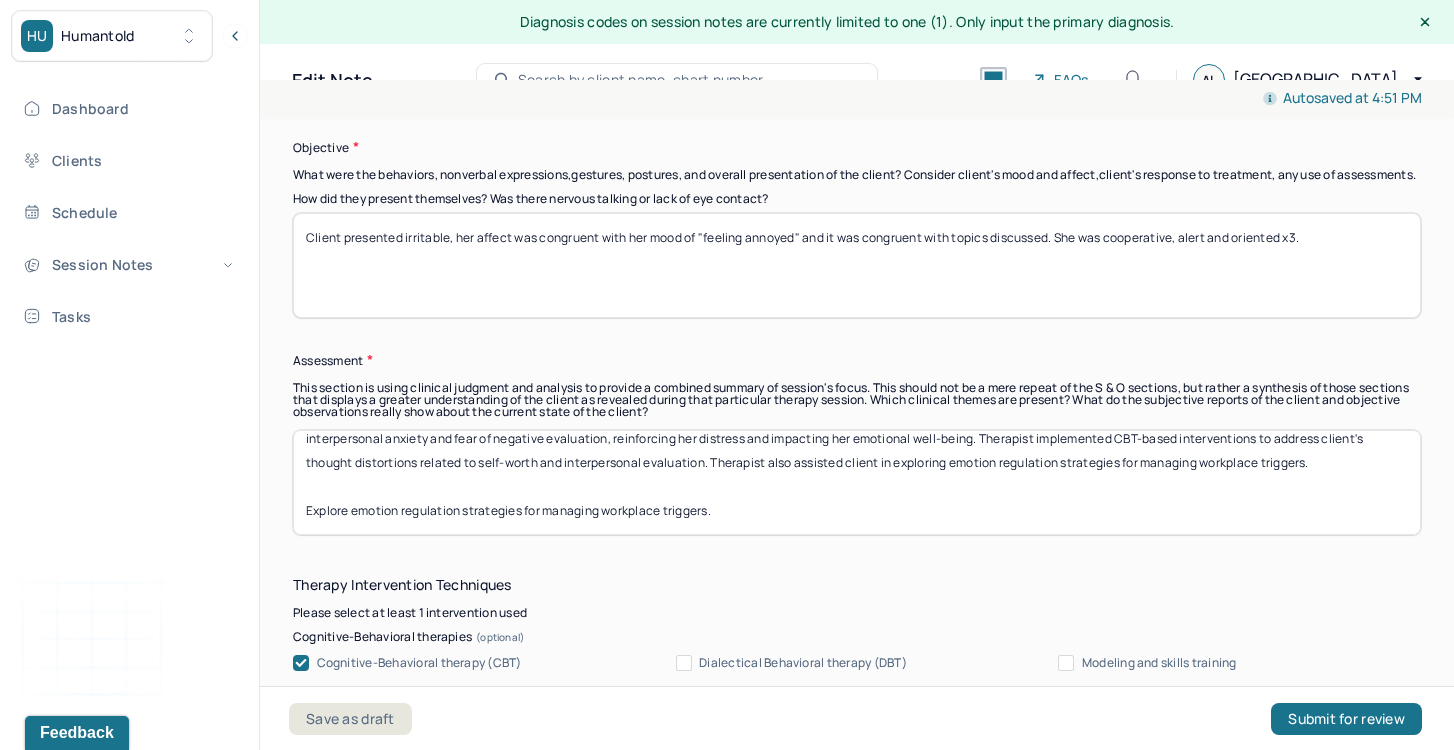 drag, startPoint x: 709, startPoint y: 526, endPoint x: 319, endPoint y: 504, distance: 390.62003 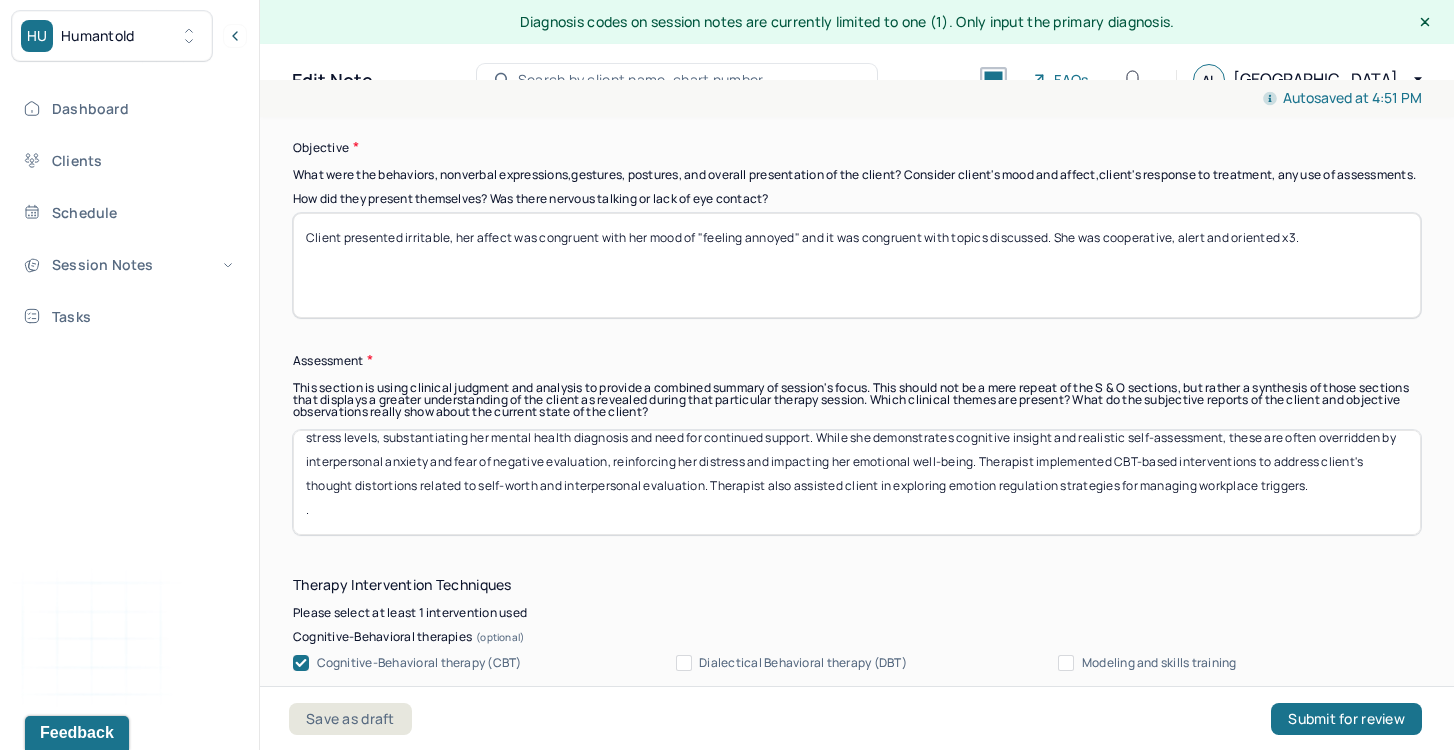 scroll, scrollTop: 40, scrollLeft: 0, axis: vertical 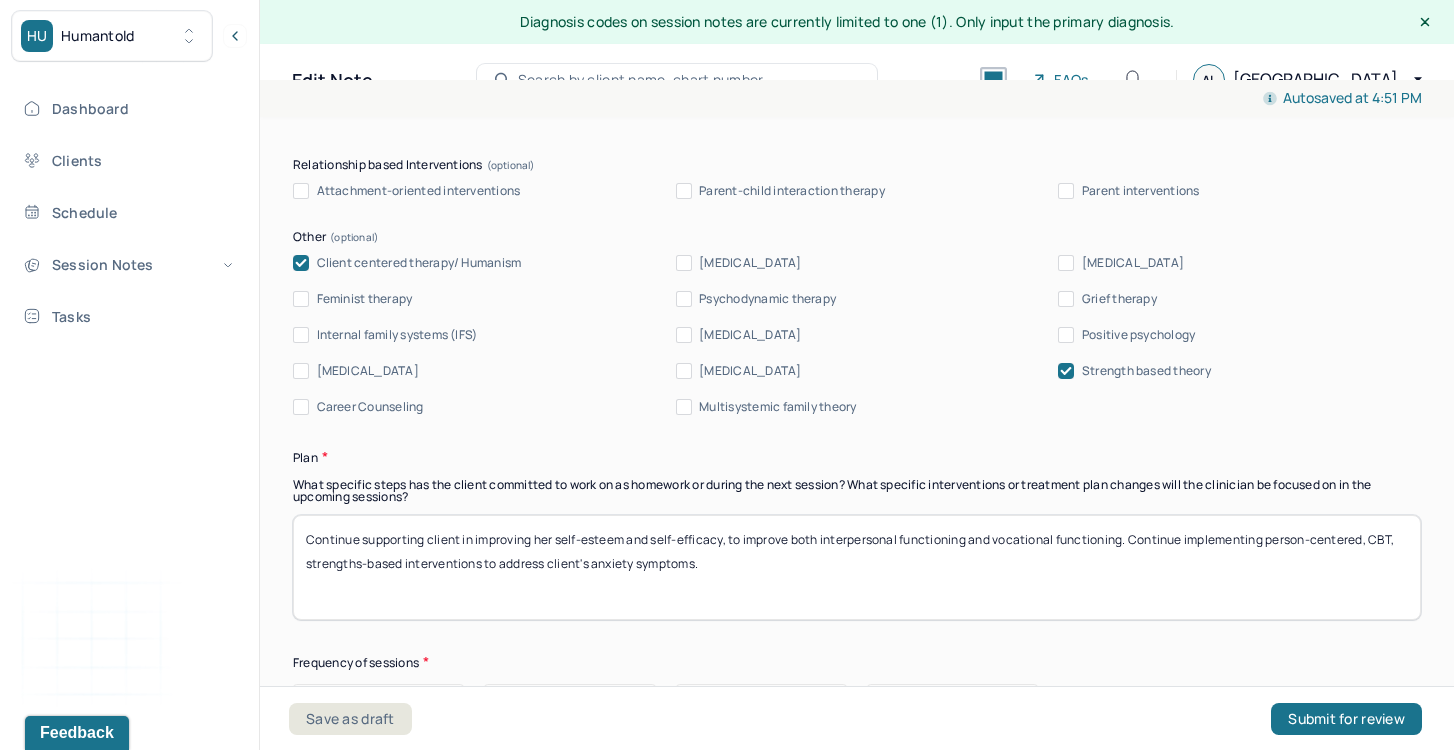 type on "Client continues to meet diagnostic criteria for [MEDICAL_DATA] (GAD). Persistent worry, self-doubt, and emotional sensitivity to perceived invalidation at work are contributing to elevated stress levels, substantiating her mental health diagnosis and need for continued support. While she demonstrates cognitive insight and realistic self-assessment, these are often overridden by interpersonal anxiety and fear of negative evaluation, reinforcing her distress and impacting her emotional well-being. Therapist implemented CBT-based interventions to address client's thought distortions related to self-worth and interpersonal evaluation. Therapist also assisted client in exploring emotion regulation strategies for managing workplace triggers. ." 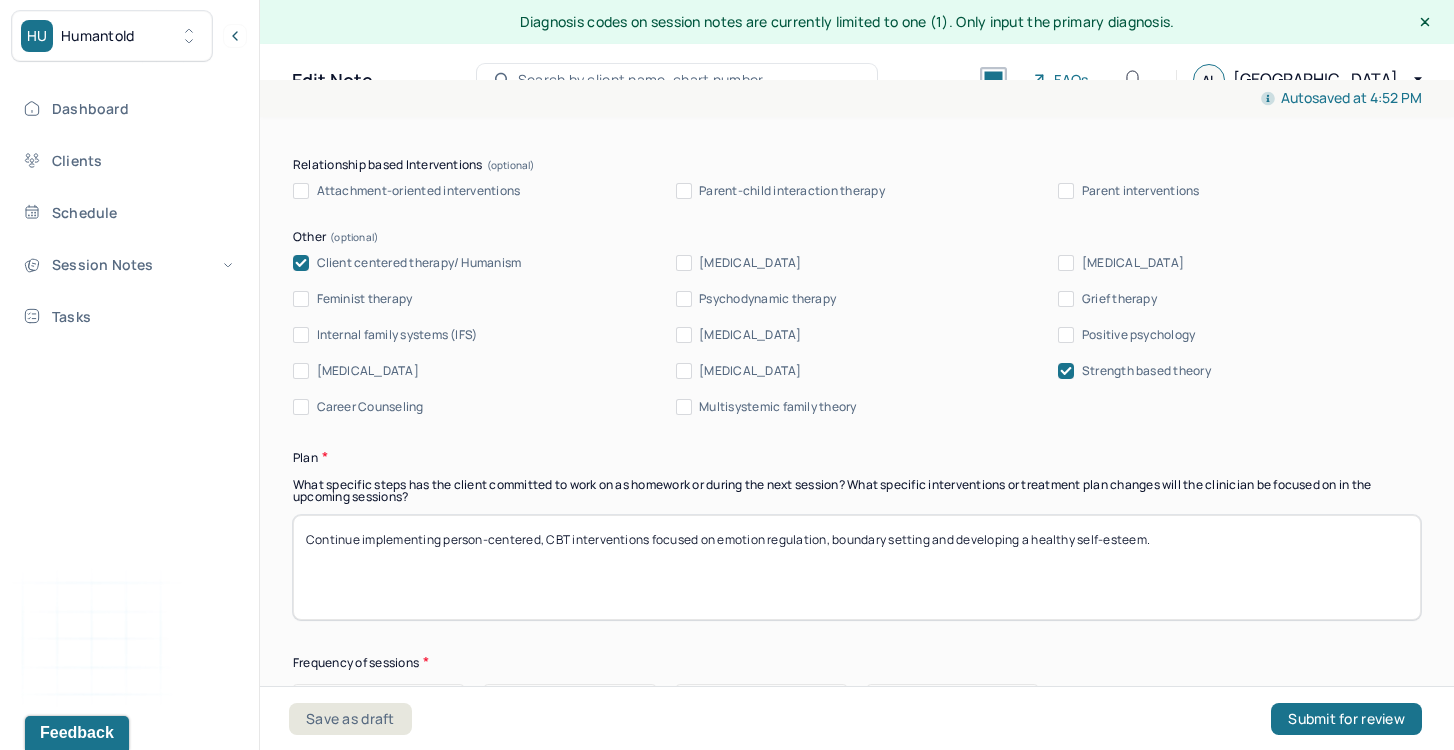 type on "Continue implementing person-centered, CBT interventions focused on emotion regulation, boundary setting and developing a healthy self-esteem." 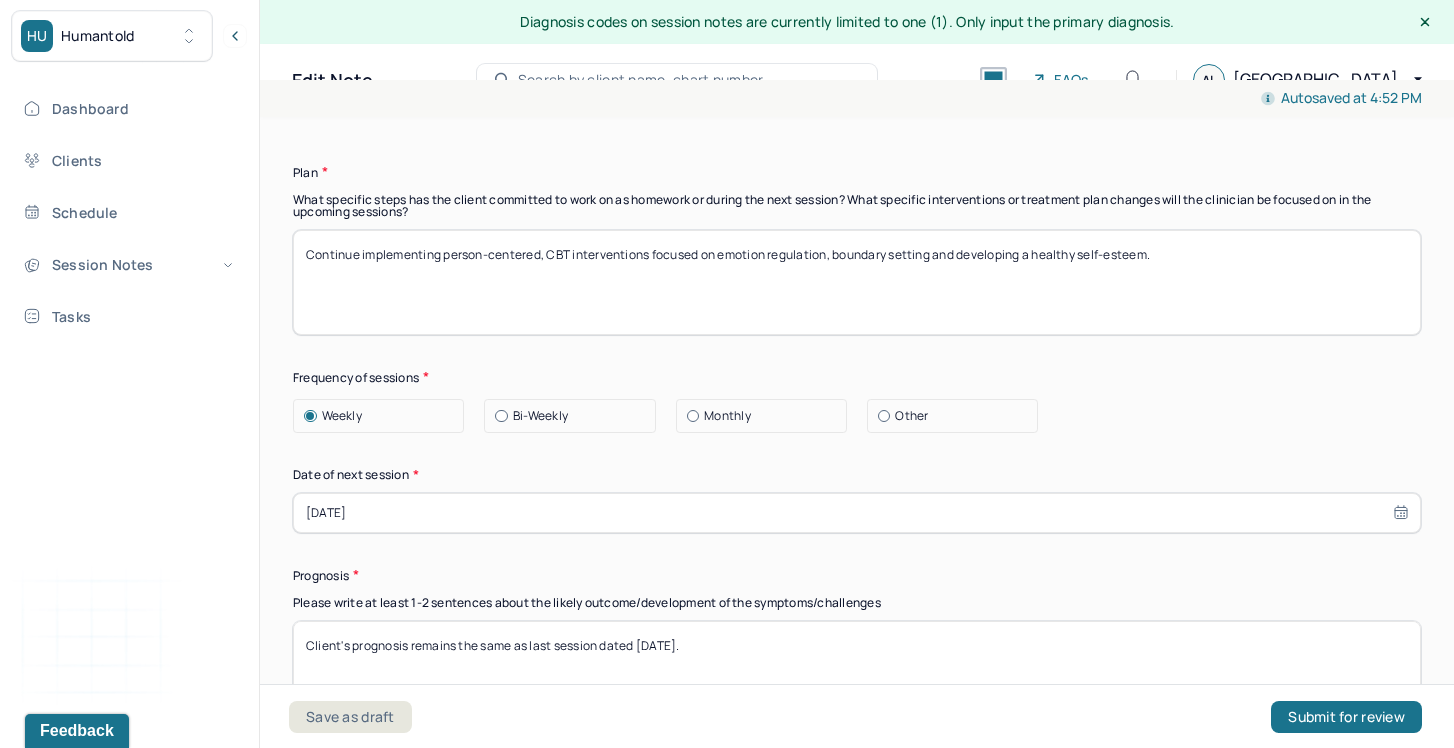 scroll, scrollTop: 2635, scrollLeft: 0, axis: vertical 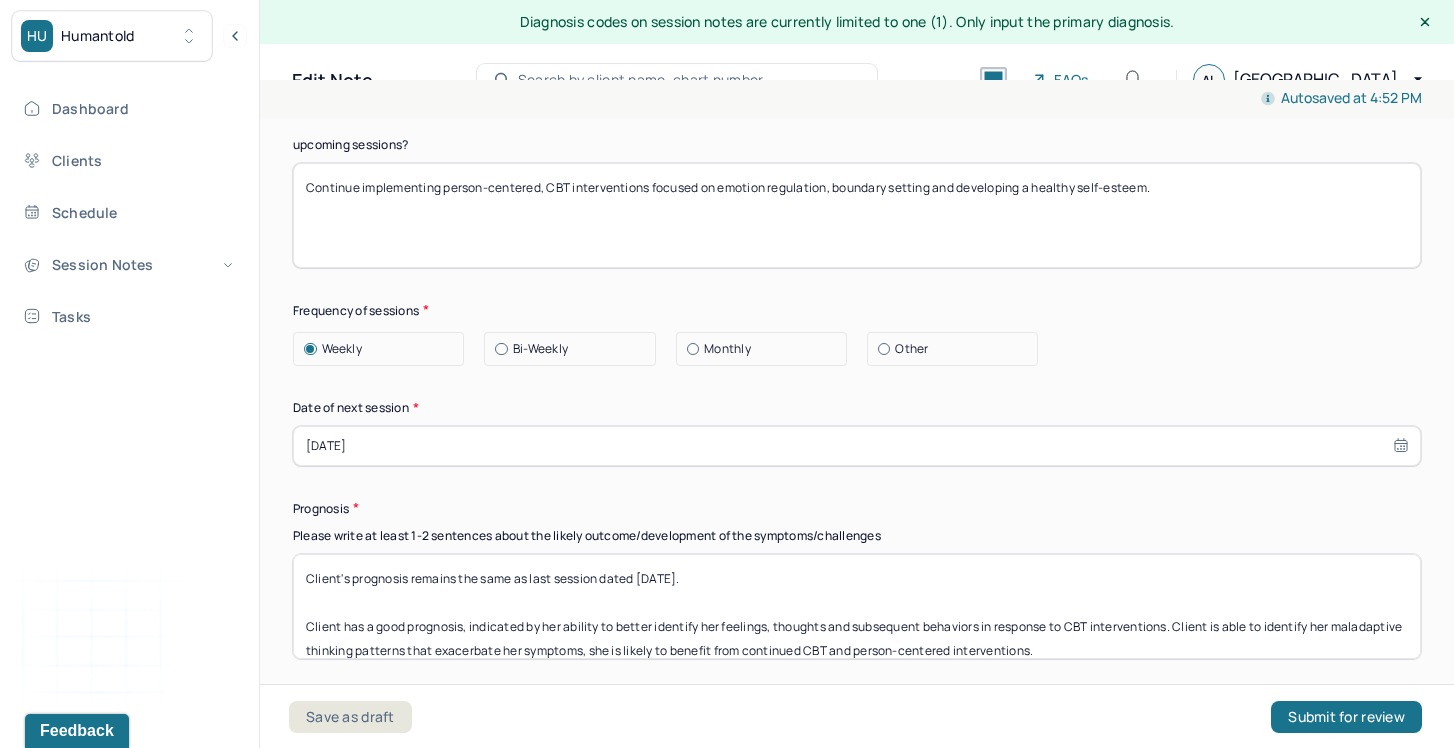 click on "[DATE]" at bounding box center [857, 446] 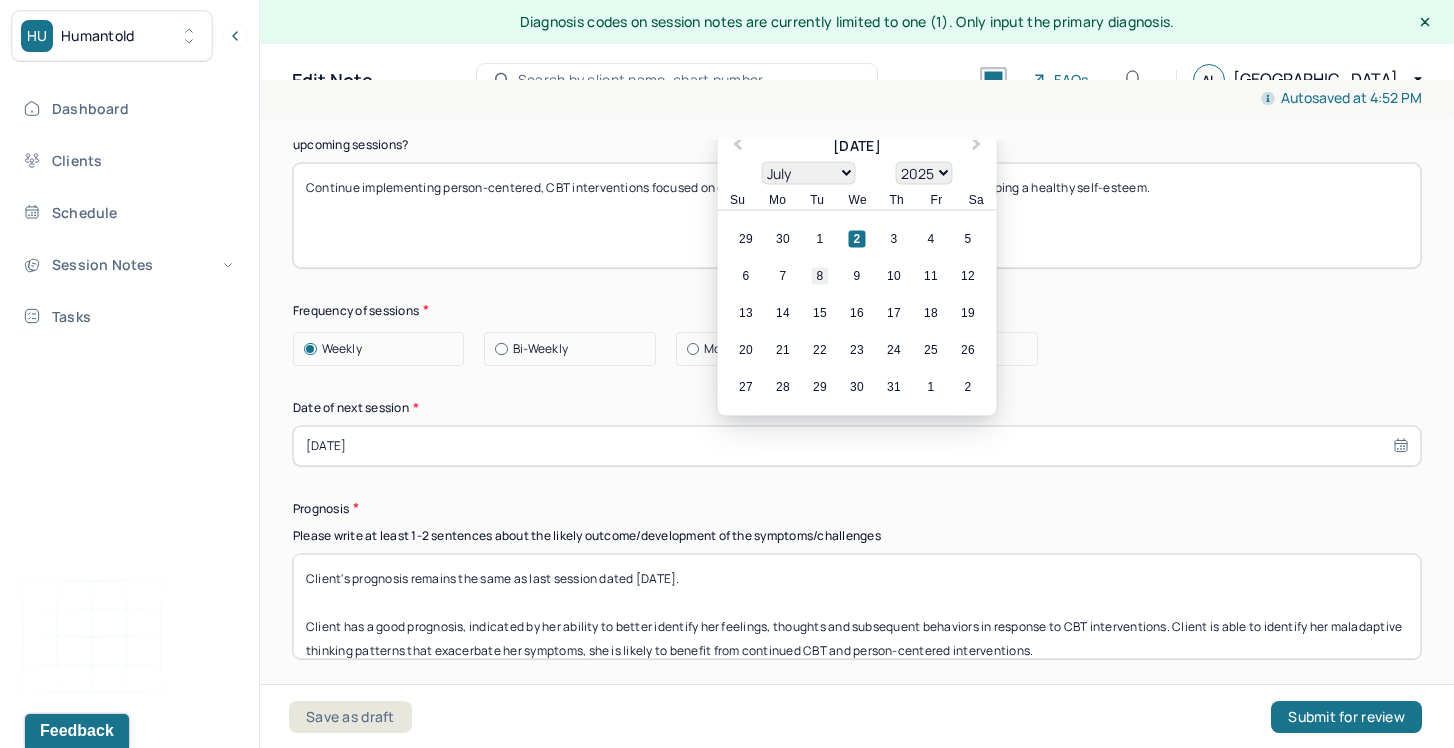 click on "8" at bounding box center (820, 275) 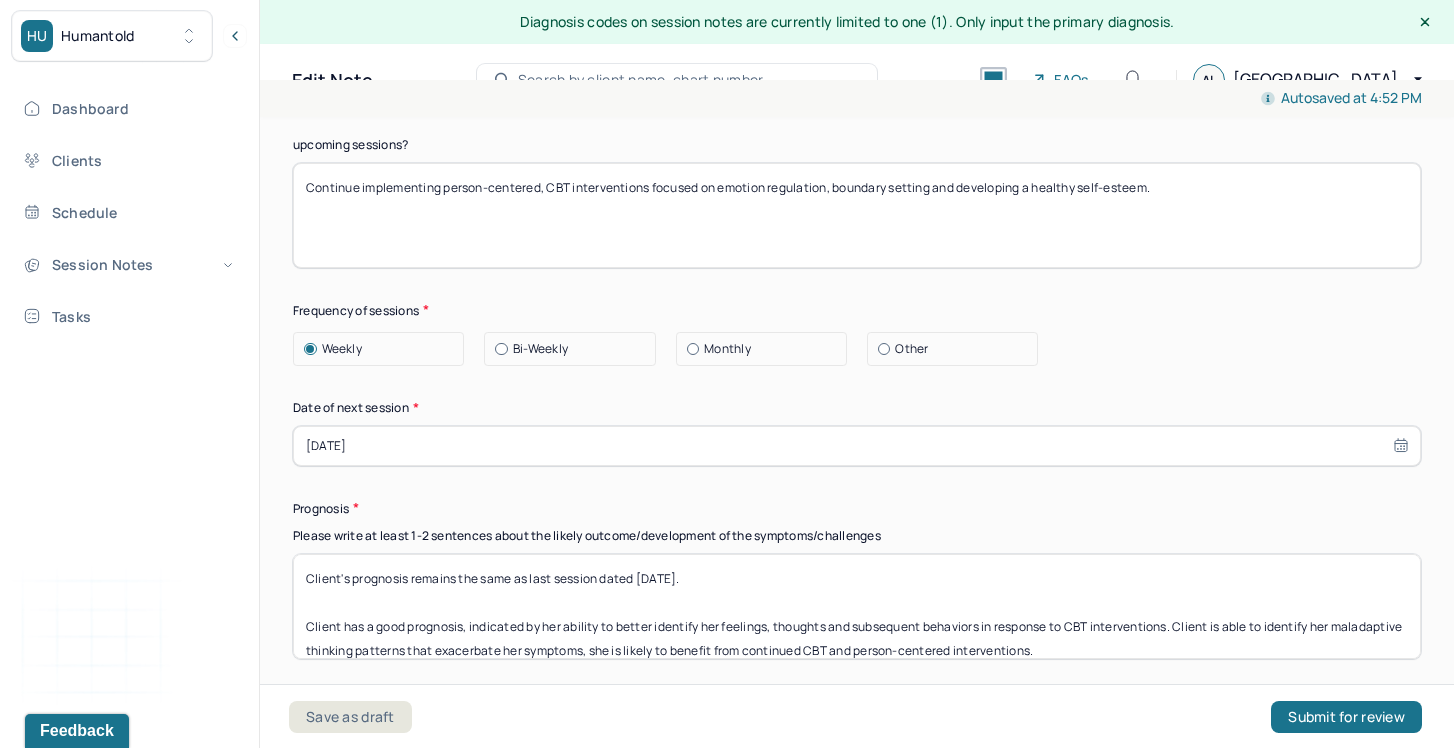 scroll, scrollTop: 16, scrollLeft: 0, axis: vertical 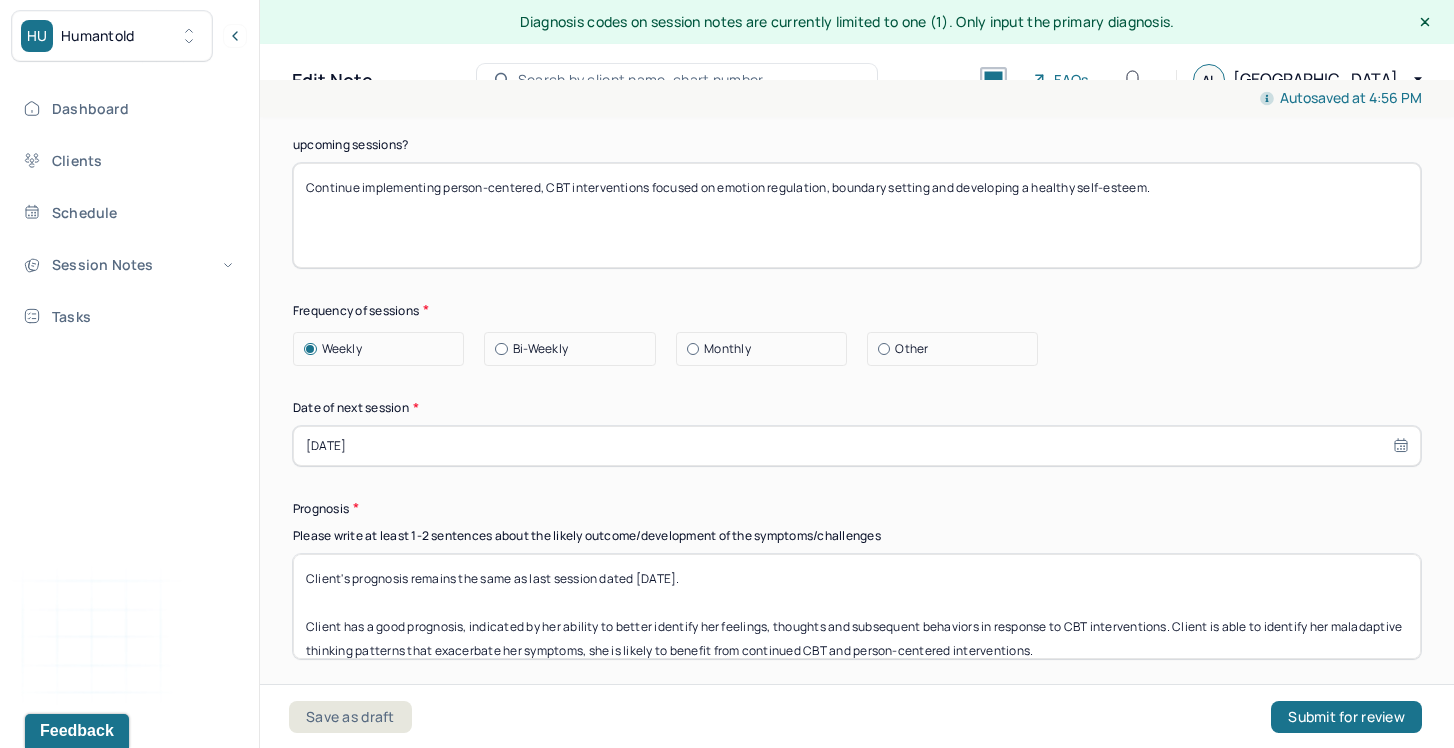 click on "Client's prognosis remains the same as last session dated [DATE].
Client has a good prognosis, indicated by her ability to better identify her feelings, thoughts and subsequent behaviors in response to CBT interventions. Client is able to identify her maladaptive thinking patterns that exacerbate her symptoms, she is likely to benefit from continued CBT and person-centered interventions." at bounding box center (857, 606) 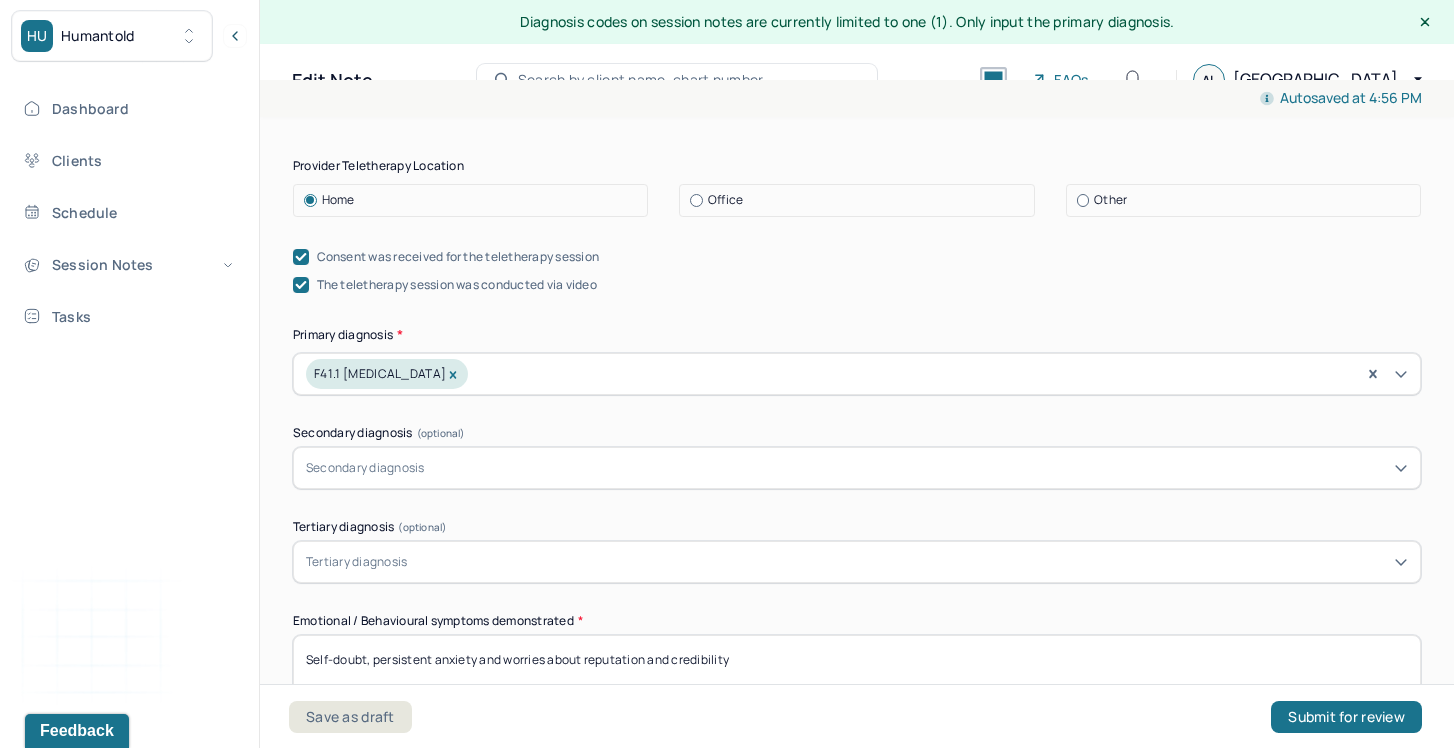scroll, scrollTop: 0, scrollLeft: 0, axis: both 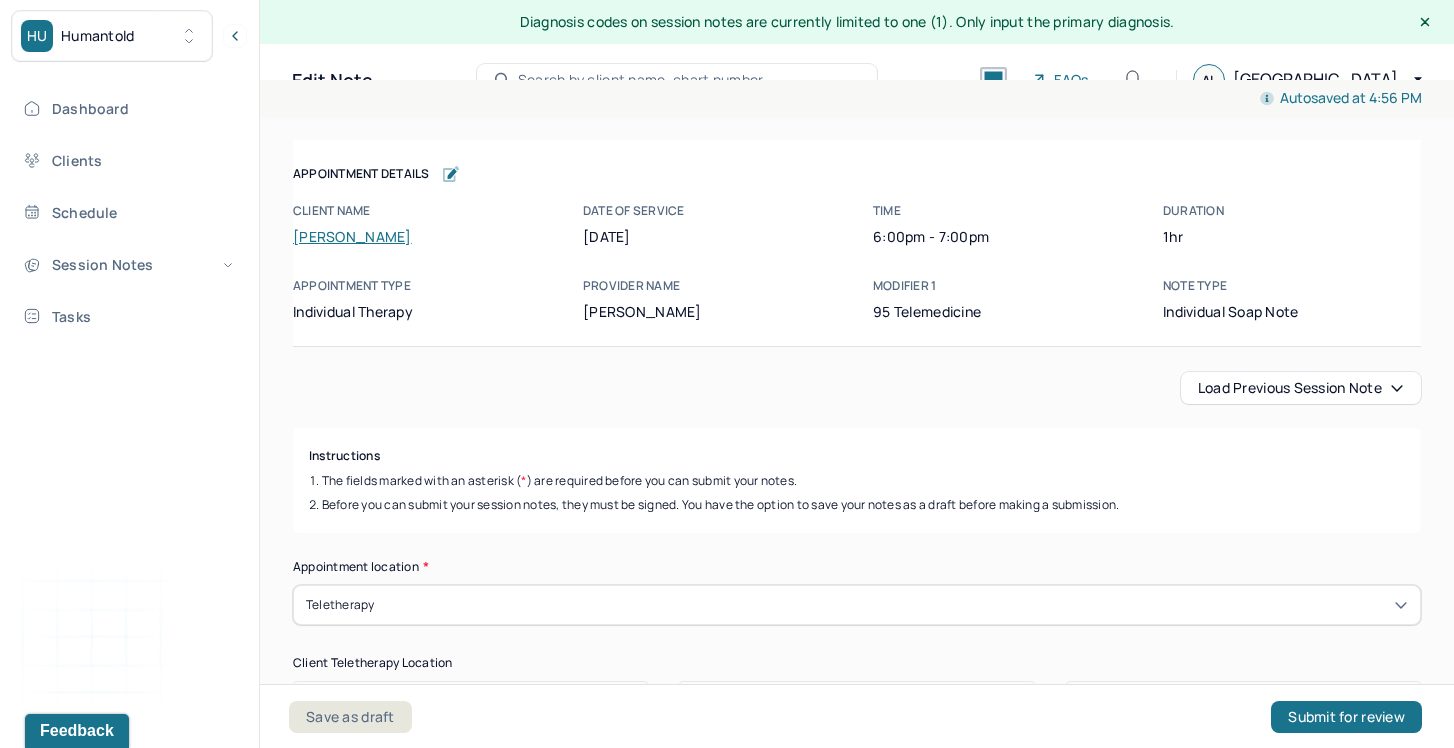 type on "Client's prognosis remains the same as last session dated [DATE].
Client has a good prognosis, indicated by her ability to better identify her feelings, thoughts and subsequent behaviors in response to CBT interventions. Client is able to identify her maladaptive thinking patterns that exacerbate her symptoms, she is likely to benefit from continued CBT and person-centered interventions." 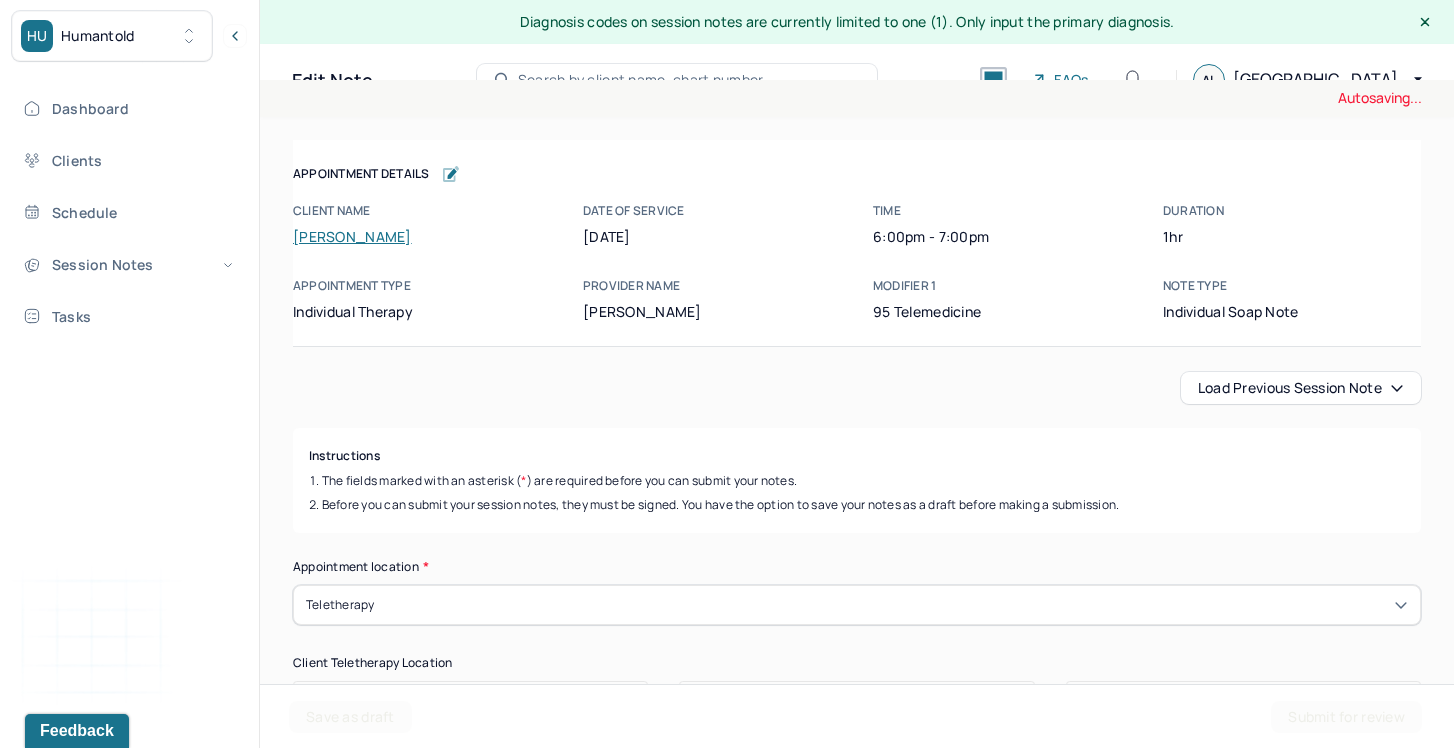 click on "Instructions The fields marked with an asterisk ( * ) are required before you can submit your notes. Before you can submit your session notes, they must be signed. You have the option to save your notes as a draft before making a submission." at bounding box center (857, 480) 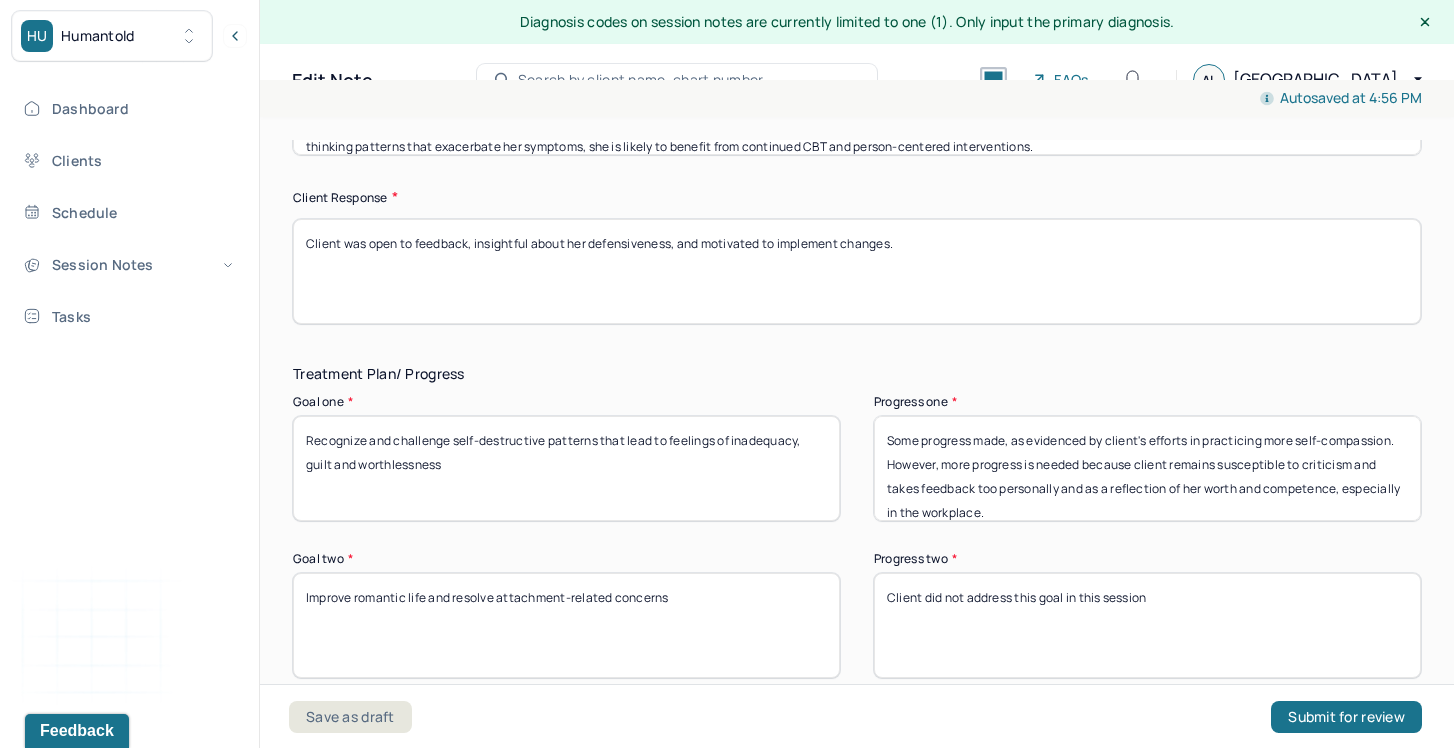 scroll, scrollTop: 3180, scrollLeft: 0, axis: vertical 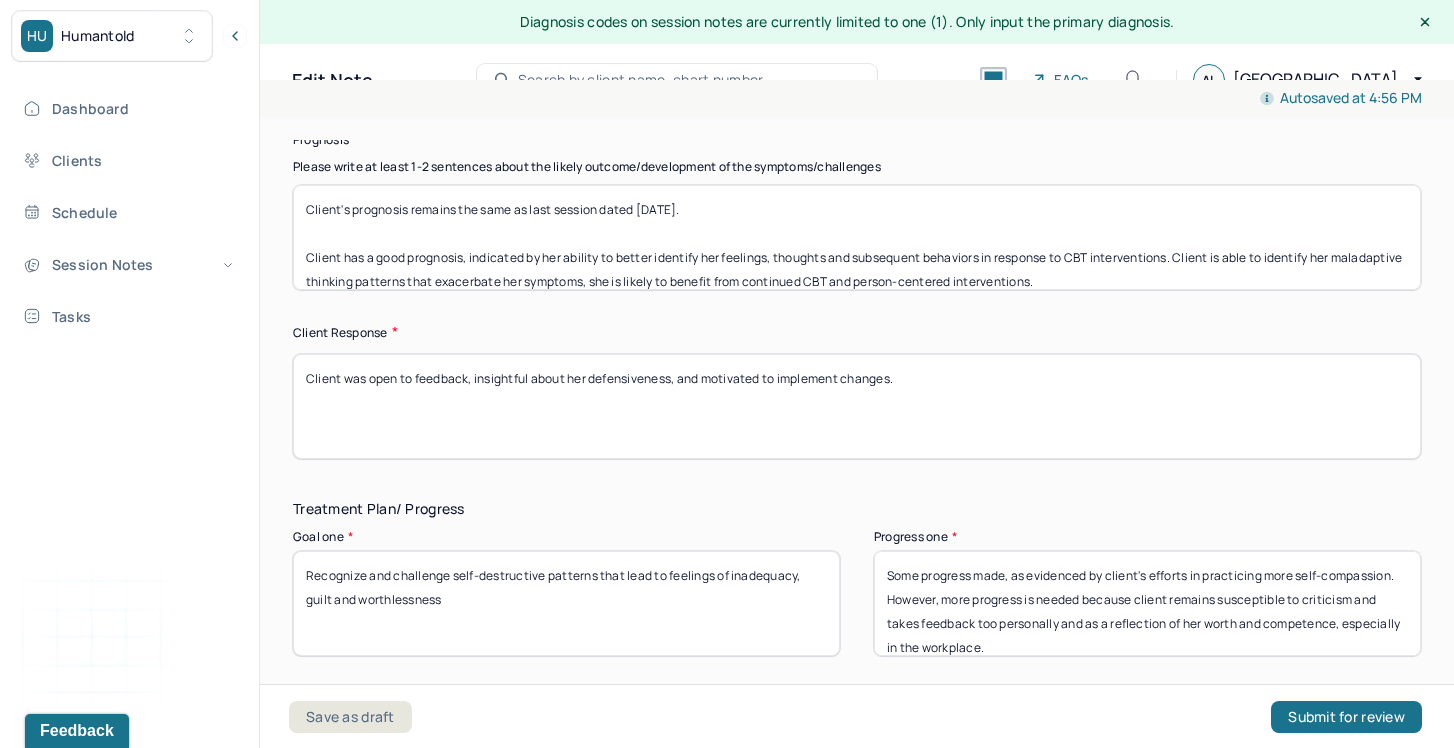 click on "Client was open to feedback, insightful about her defensiveness, and motivated to implement changes." at bounding box center [857, 406] 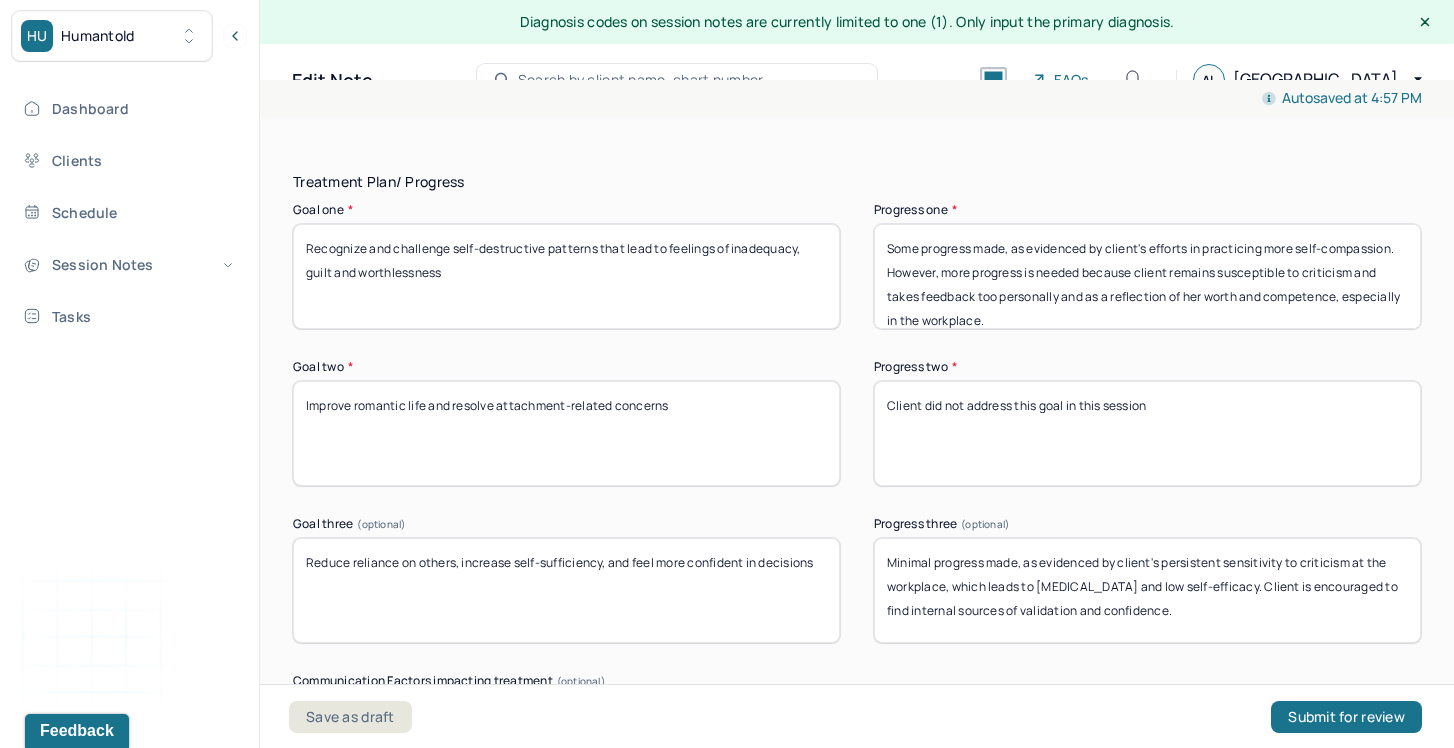 scroll, scrollTop: 3333, scrollLeft: 0, axis: vertical 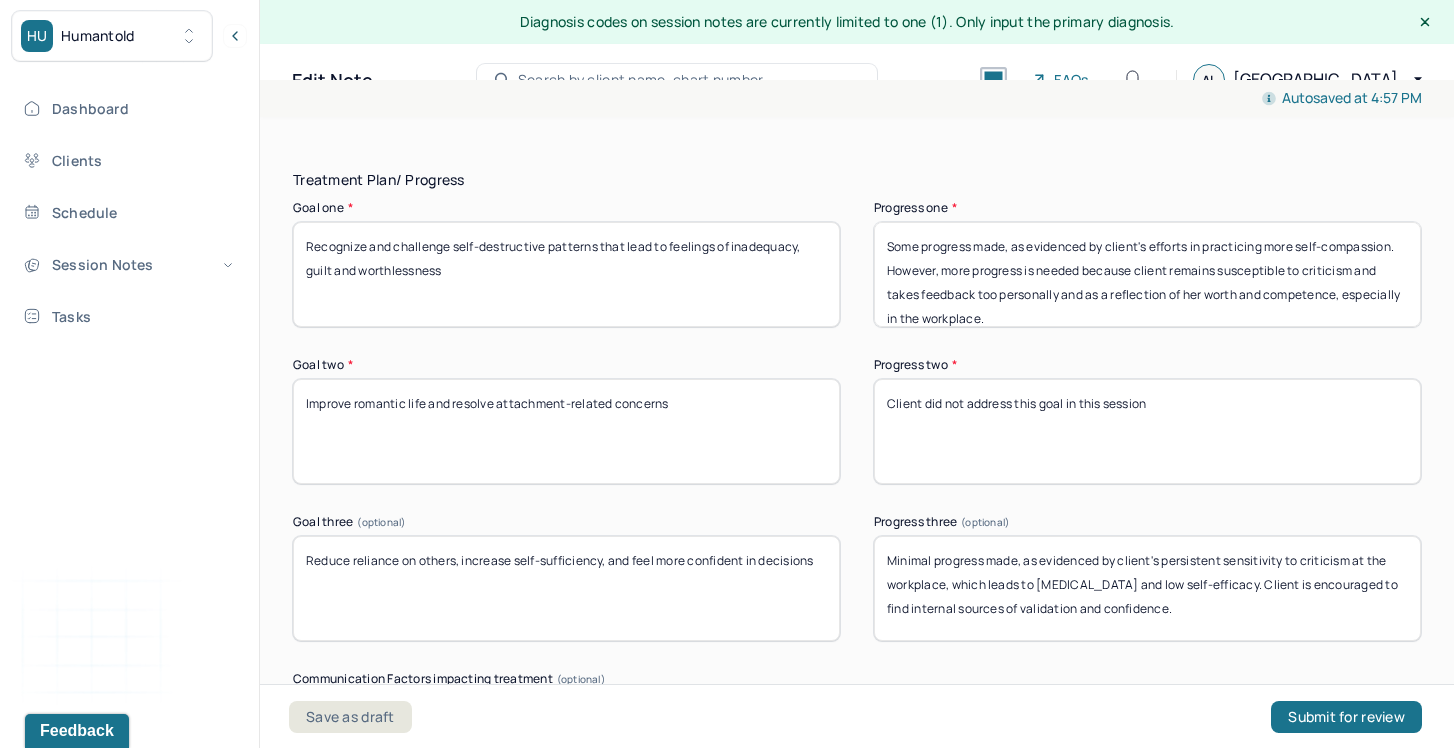 type on "Client is able to develop a realistic, factual and objective view of herself and her worth at times, yet her judgment is clouded at other times due to her stress and sensitivity to criticism. Client was engaged and responsive to interventions." 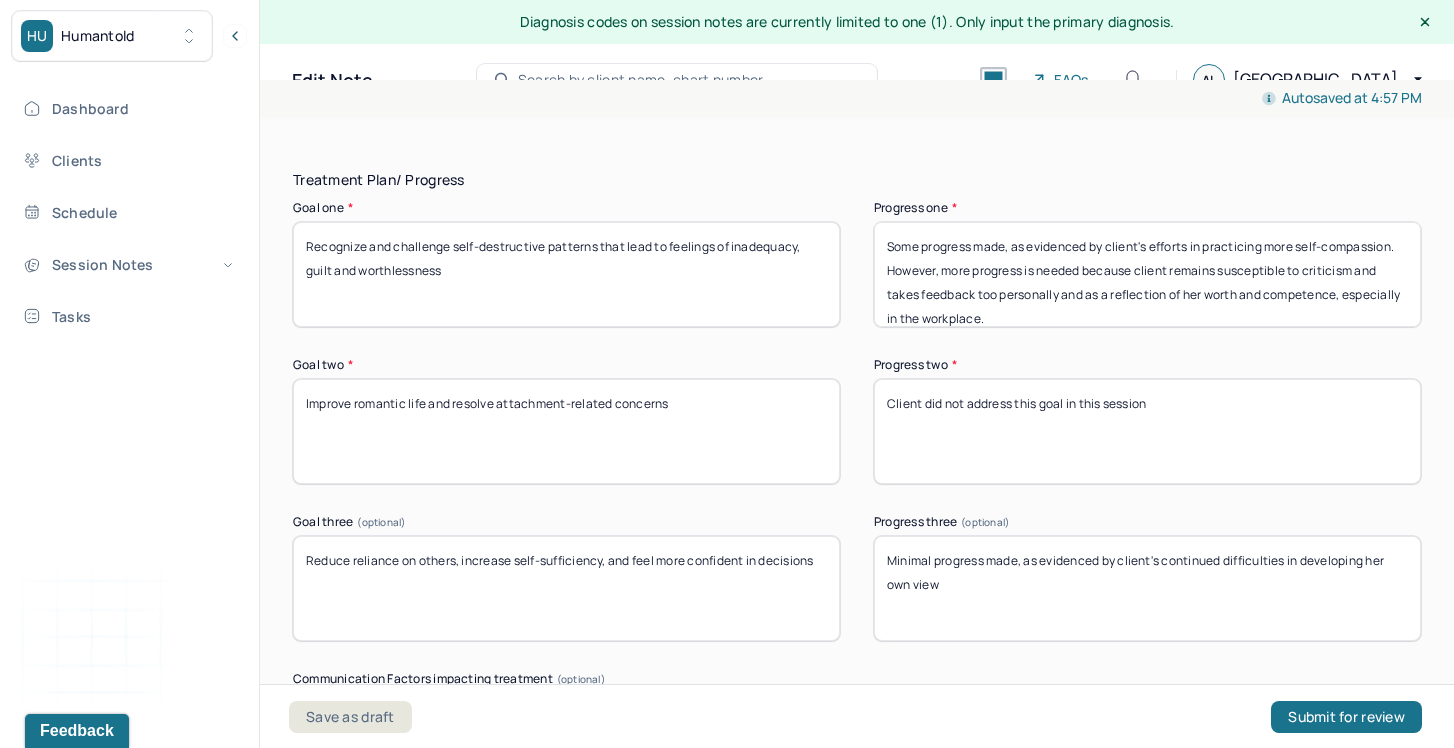 drag, startPoint x: 933, startPoint y: 561, endPoint x: 830, endPoint y: 570, distance: 103.392456 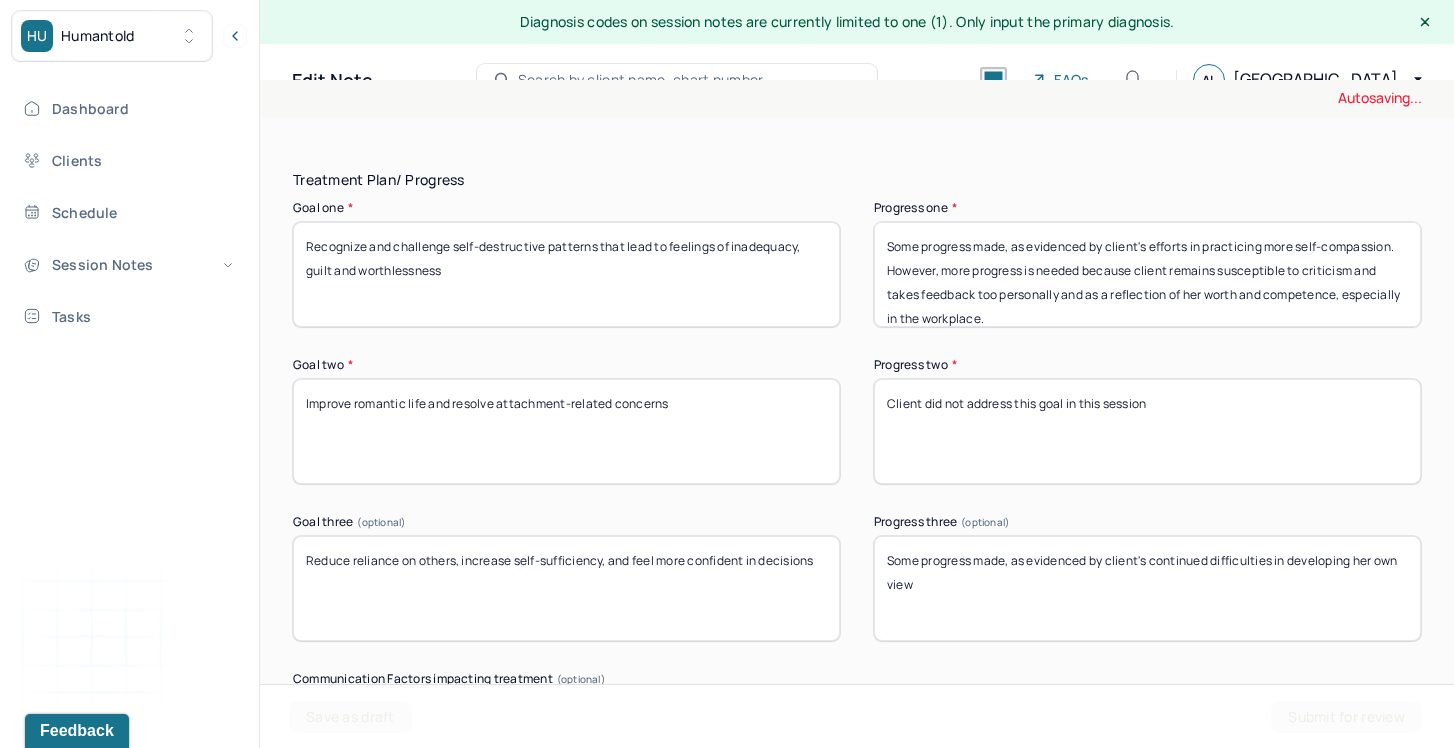 drag, startPoint x: 1151, startPoint y: 568, endPoint x: 1165, endPoint y: 621, distance: 54.81788 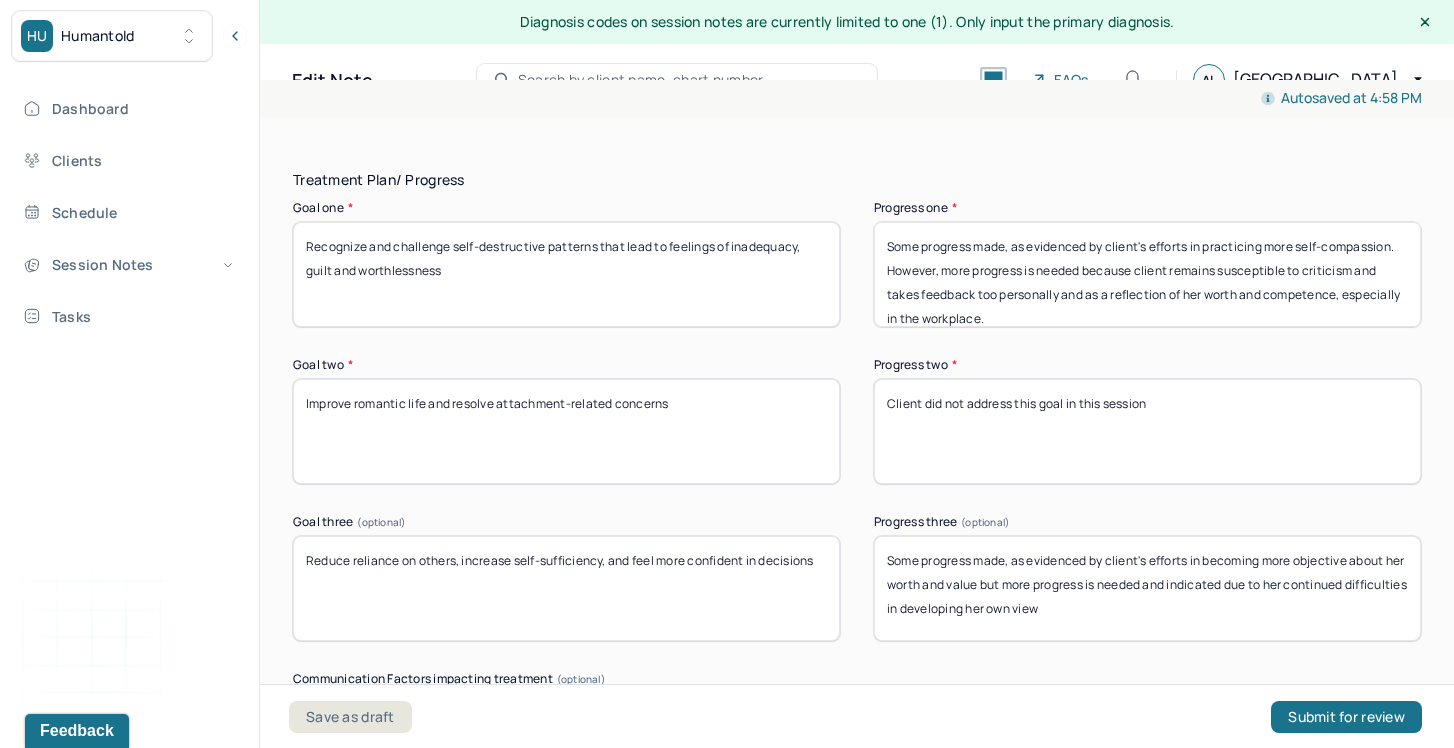 drag, startPoint x: 1122, startPoint y: 614, endPoint x: 963, endPoint y: 611, distance: 159.0283 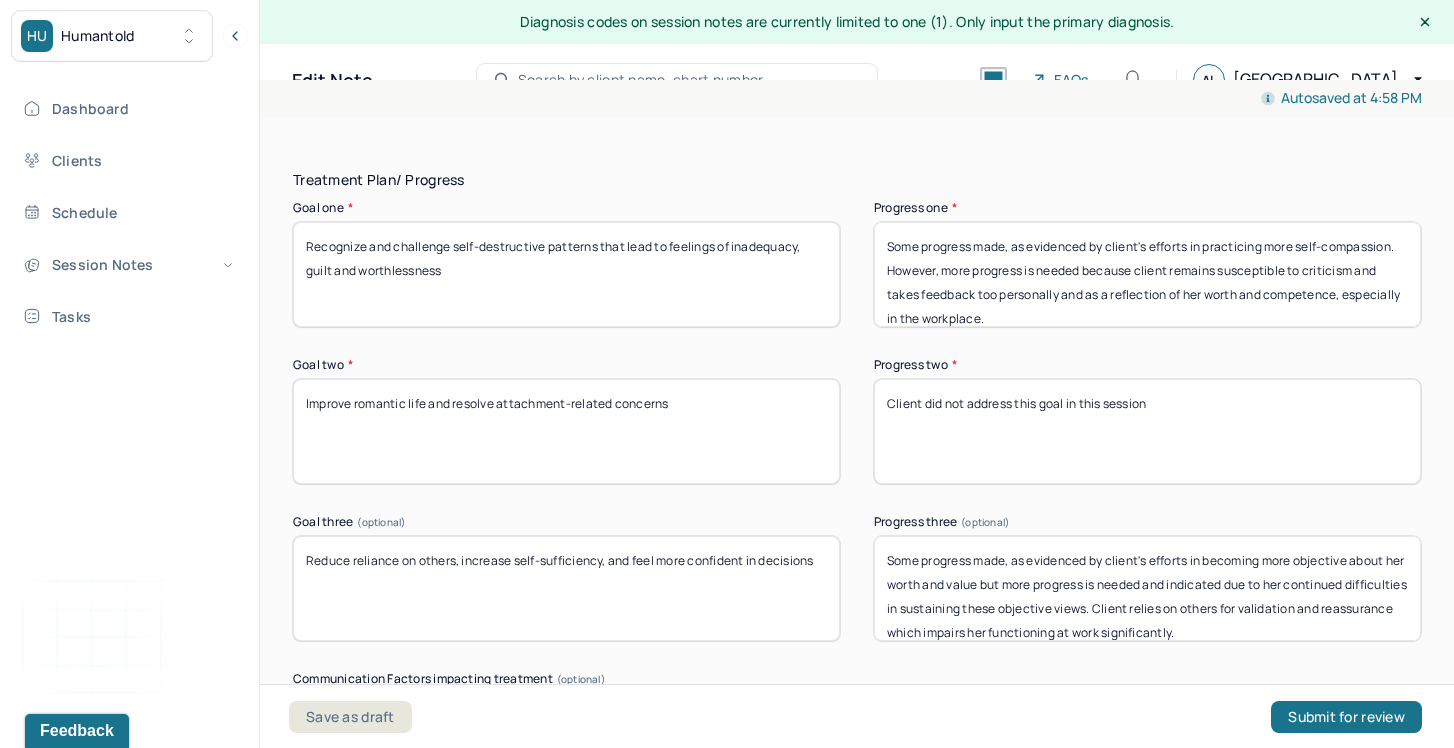 type on "Some progress made, as evidenced by client's efforts in becoming more objective about her worth and value but more progress is needed and indicated due to her continued difficulties in sustaining these objective views. Client relies on others for validation and reassurance which impairs her functioning at work significantly." 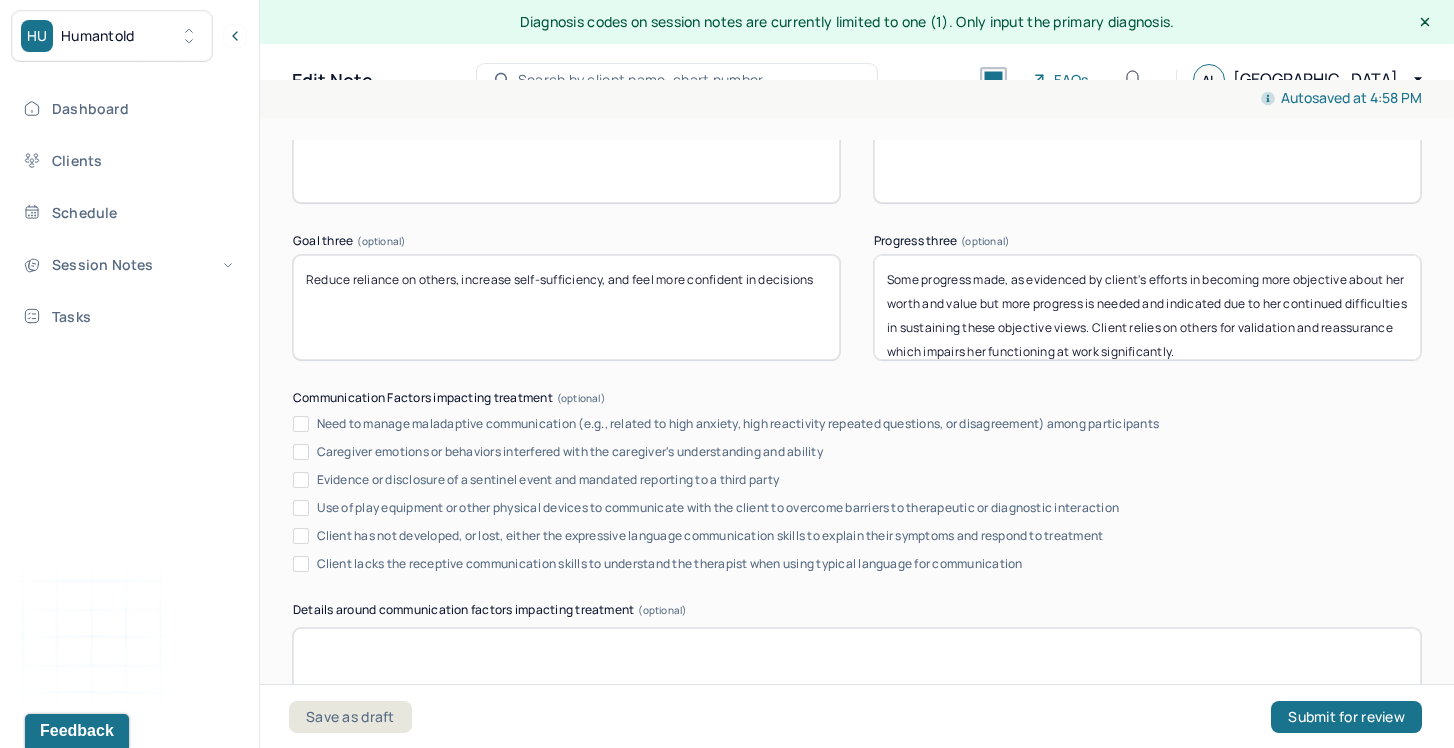 scroll, scrollTop: 3911, scrollLeft: 0, axis: vertical 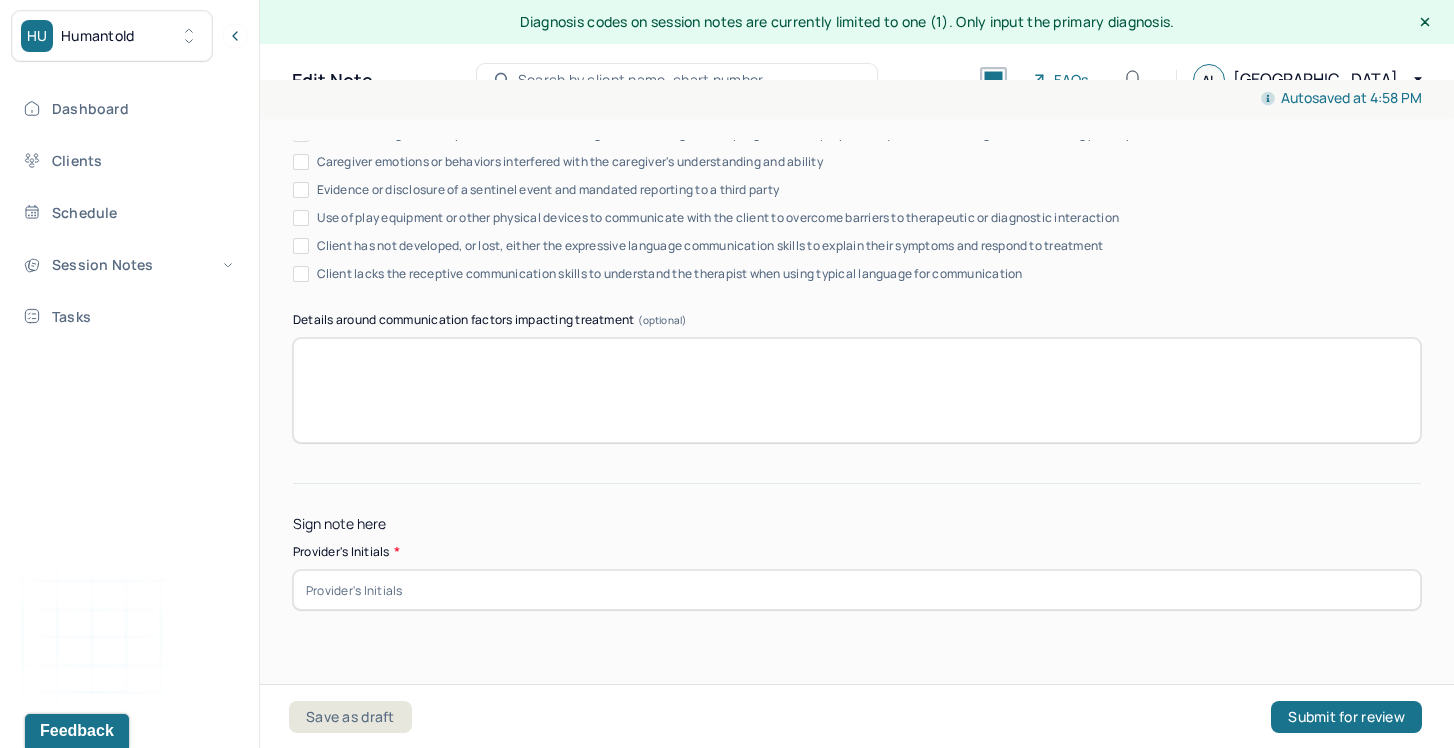 type on "Some progress made, as evidenced by client's efforts in practicing more self-compassion. However, more progress is needed since client's self-doubt and [MEDICAL_DATA] persists." 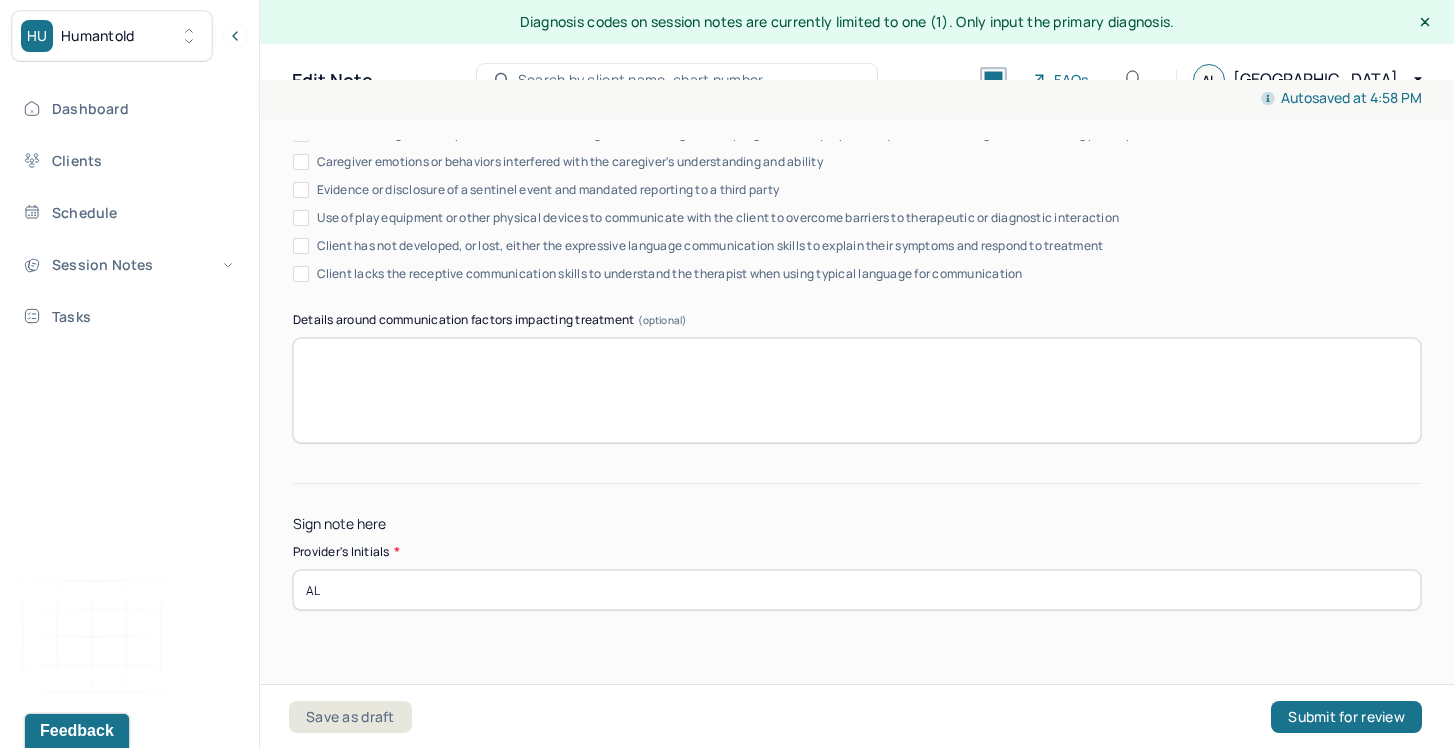 scroll, scrollTop: 36, scrollLeft: 0, axis: vertical 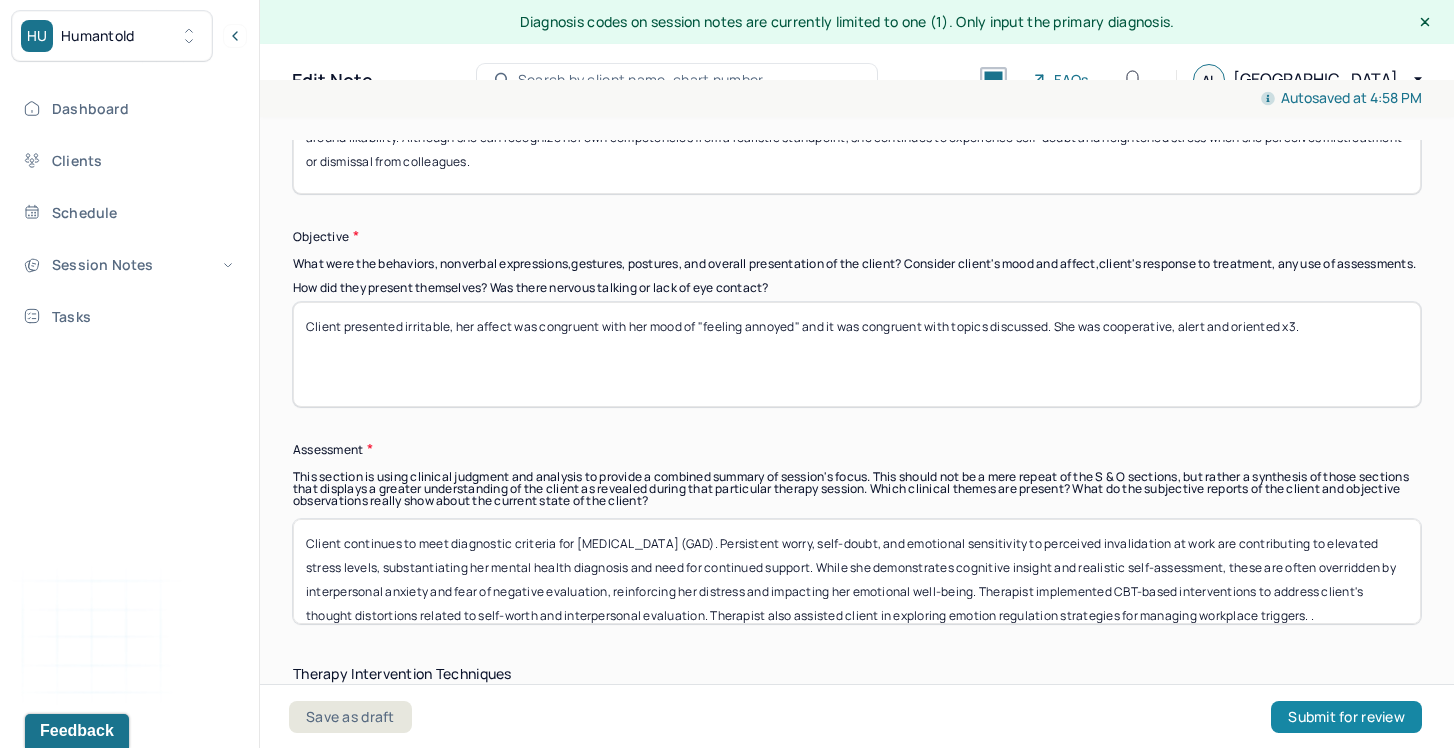 type on "AL" 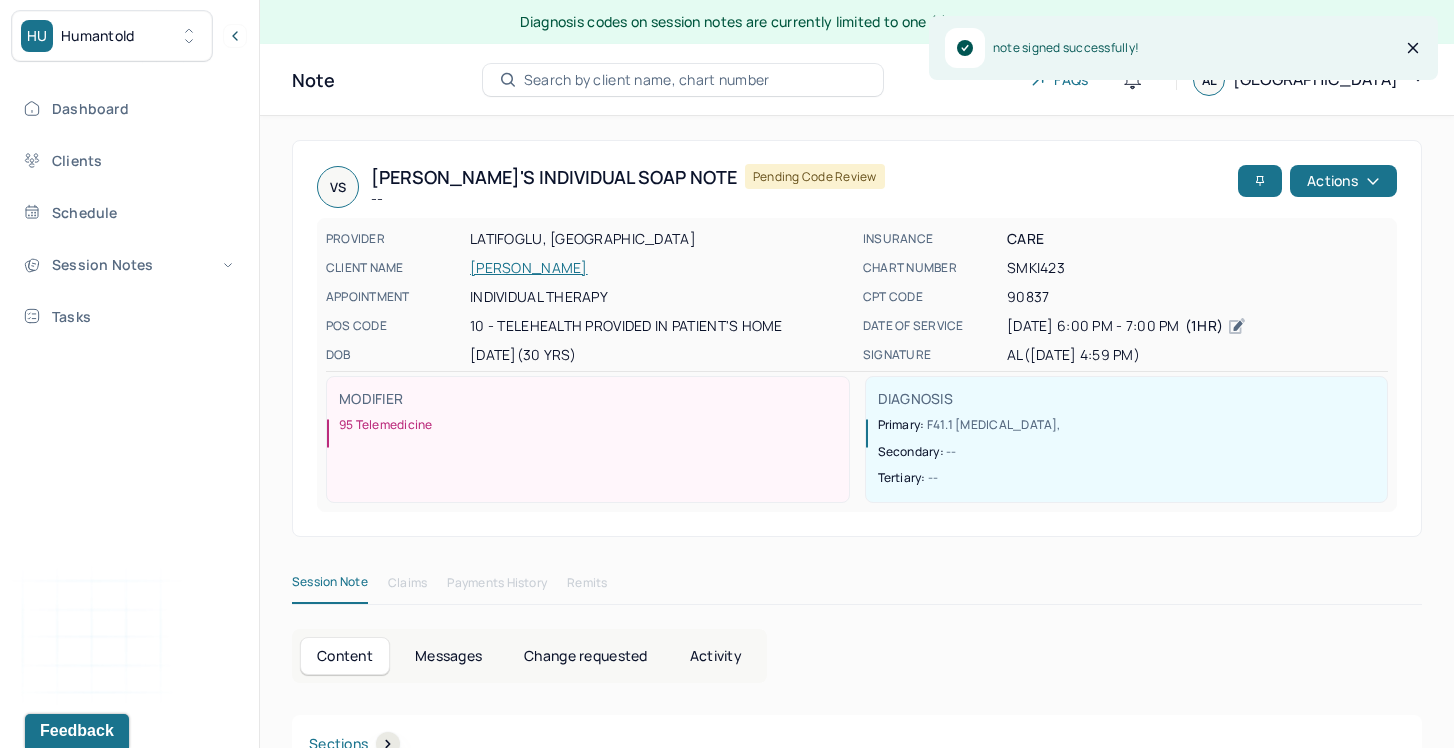 click on "Dashboard Clients Schedule Session Notes Tasks" at bounding box center [129, 212] 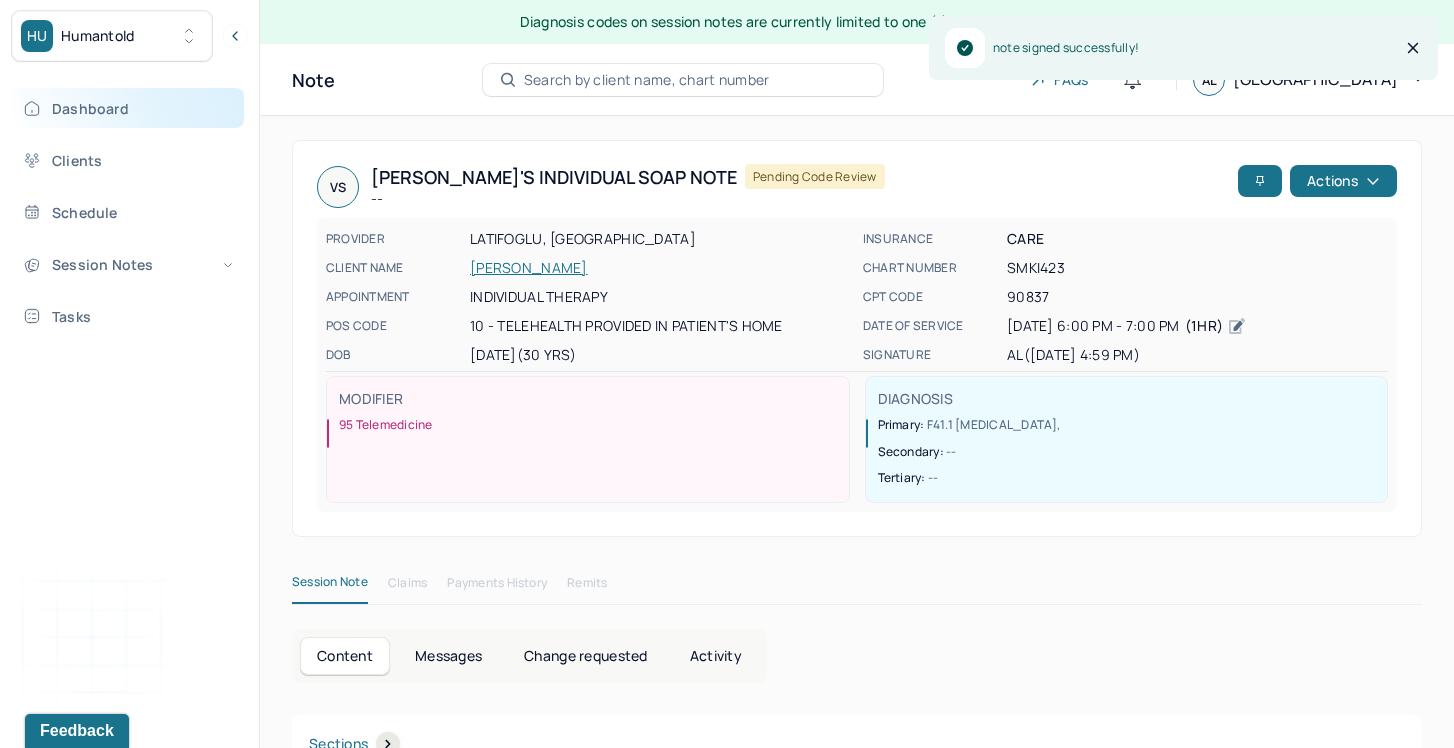click on "Dashboard" at bounding box center (128, 108) 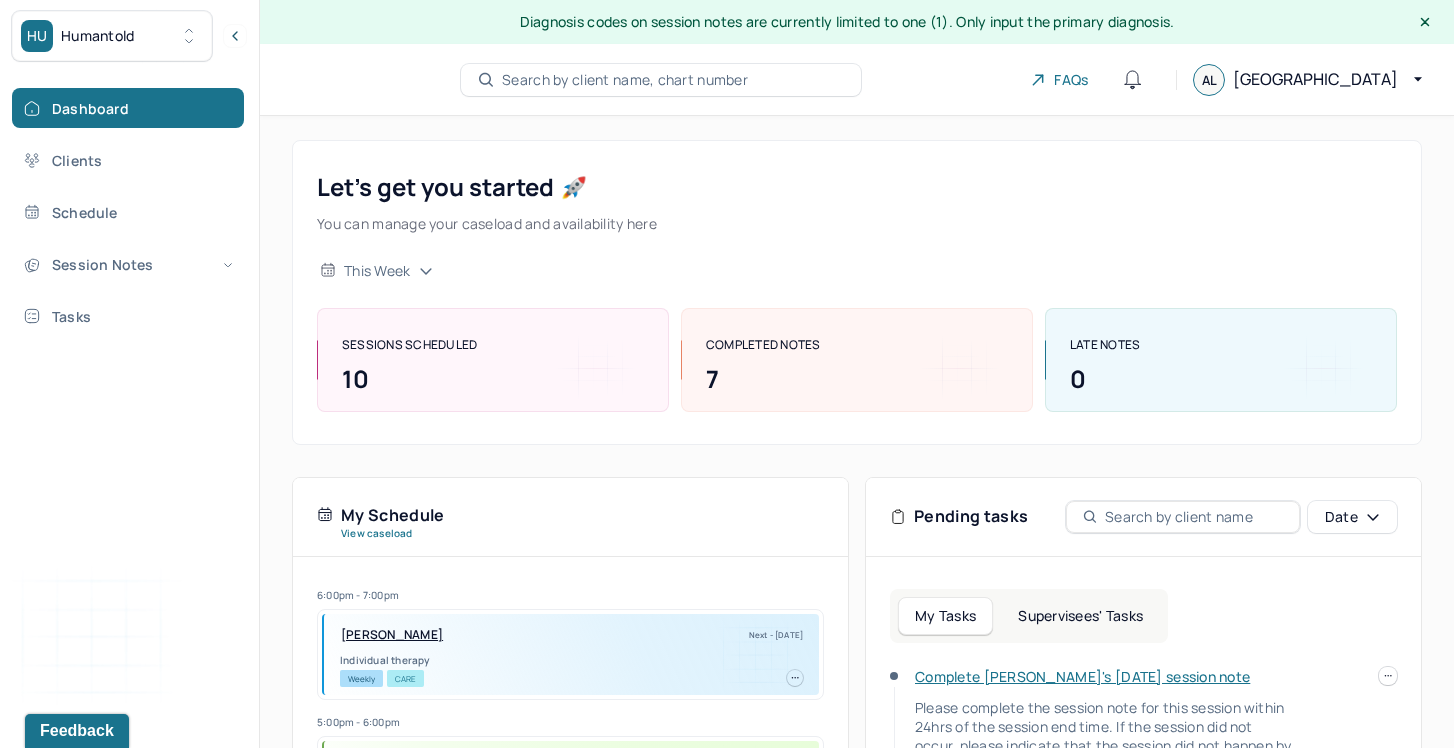 scroll, scrollTop: 122, scrollLeft: 0, axis: vertical 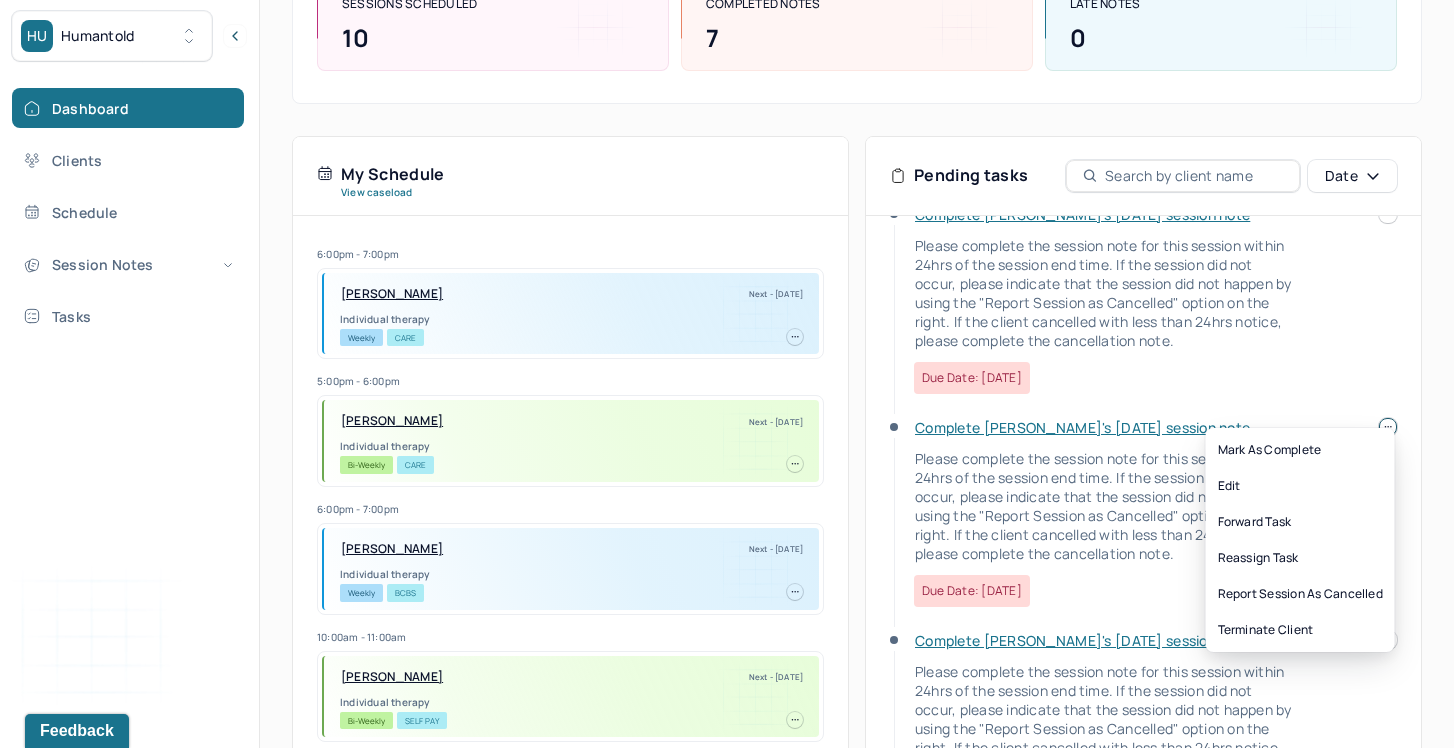click on "HU Humantold       Dashboard Clients Schedule Session Notes Tasks AL Asya   Latifoglu provider   Logout   Diagnosis codes on session notes are currently limited to one (1). Only input the primary diagnosis.       Search by client name, chart number     FAQs     AL Asya Let’s get you started 🚀 You can manage your caseload and availability here   this week   SESSIONS SCHEDULED 10 COMPLETED NOTES 7 LATE NOTES 0 My Schedule View caseload 6:00pm - 7:00pm   [PERSON_NAME]   Next - [DATE] Individual therapy Weekly CARE     5:00pm - 6:00pm   [PERSON_NAME]   Next - [DATE] Individual therapy Bi-Weekly CARE     6:00pm - 7:00pm   [PERSON_NAME]   Next - [DATE] Individual therapy Weekly BCBS     10:00am - 11:00am   [PERSON_NAME]   Next - [DATE] Individual therapy Bi-Weekly Self Pay     5:00pm - 6:00pm   [PERSON_NAME]   Next - [DATE] Individual therapy Weekly CIG     6:00pm - 7:00pm   [PERSON_NAME]   Next - [DATE] Individual therapy Weekly CARE" at bounding box center [727, 264] 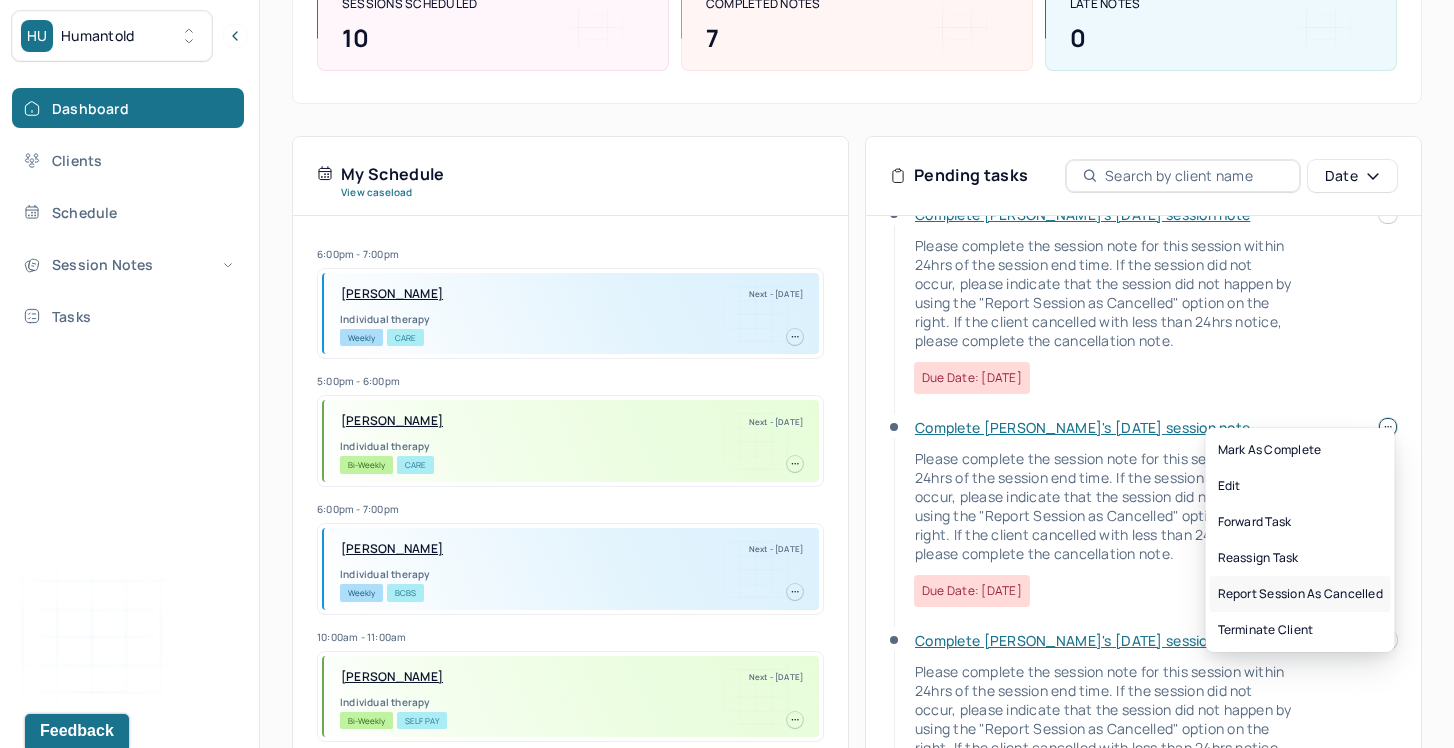 click on "Report session as cancelled" at bounding box center (1300, 594) 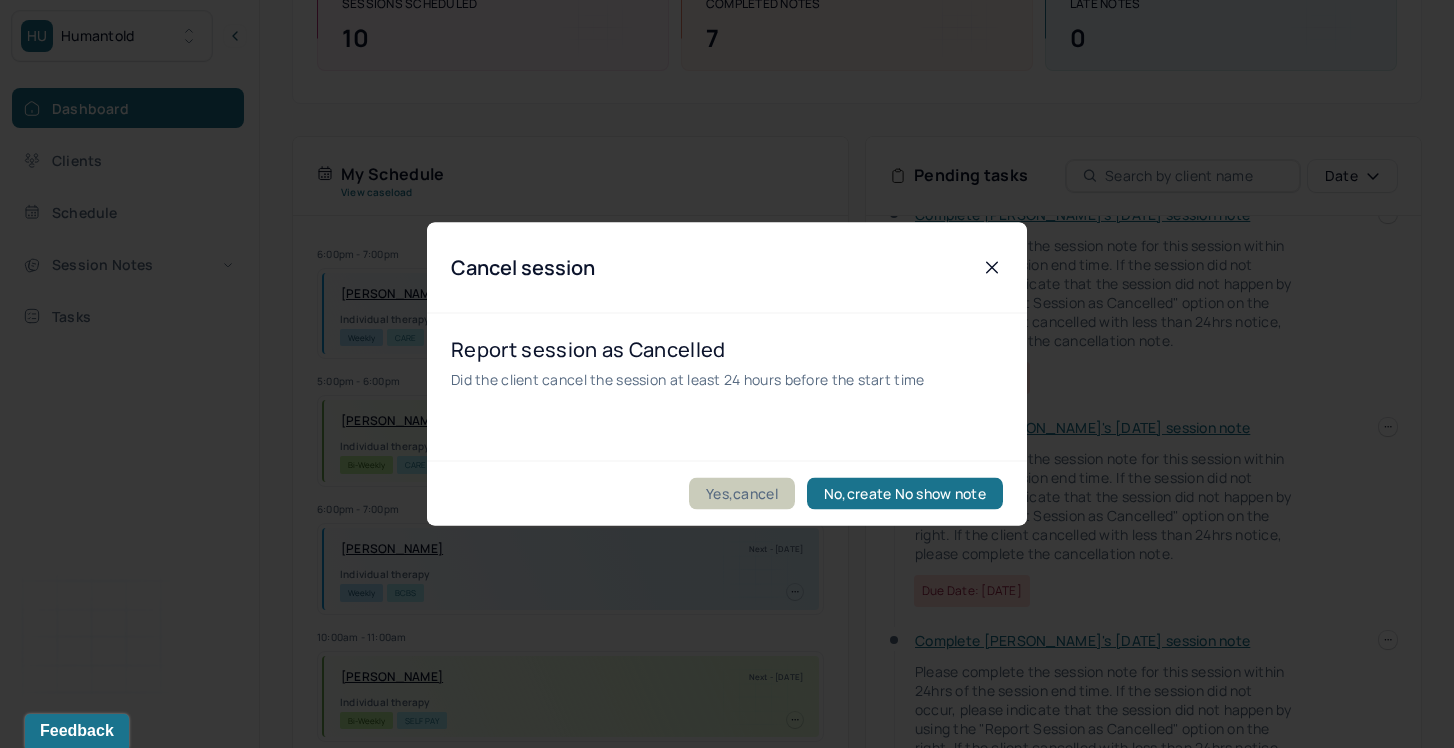 click on "Yes,cancel" at bounding box center (742, 494) 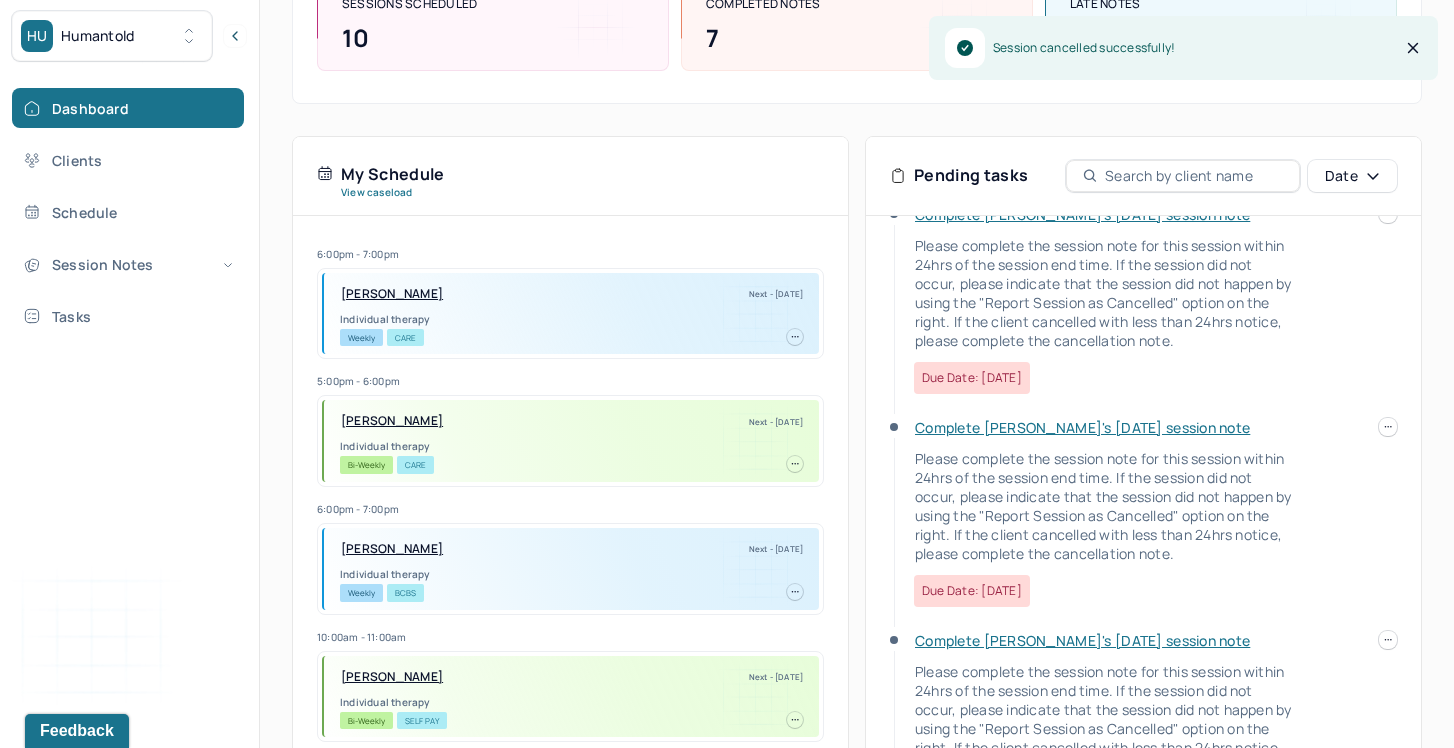 scroll, scrollTop: 0, scrollLeft: 0, axis: both 